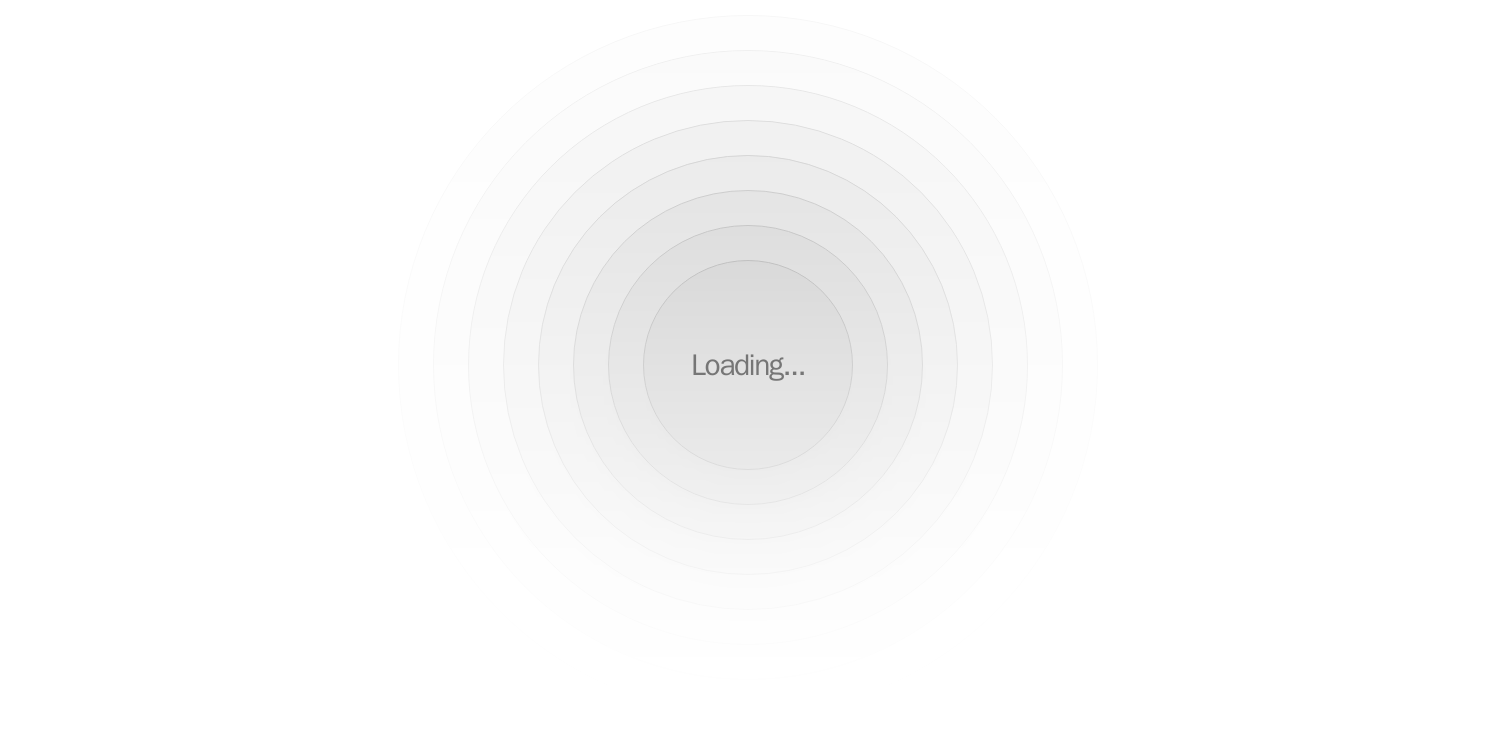 scroll, scrollTop: 0, scrollLeft: 0, axis: both 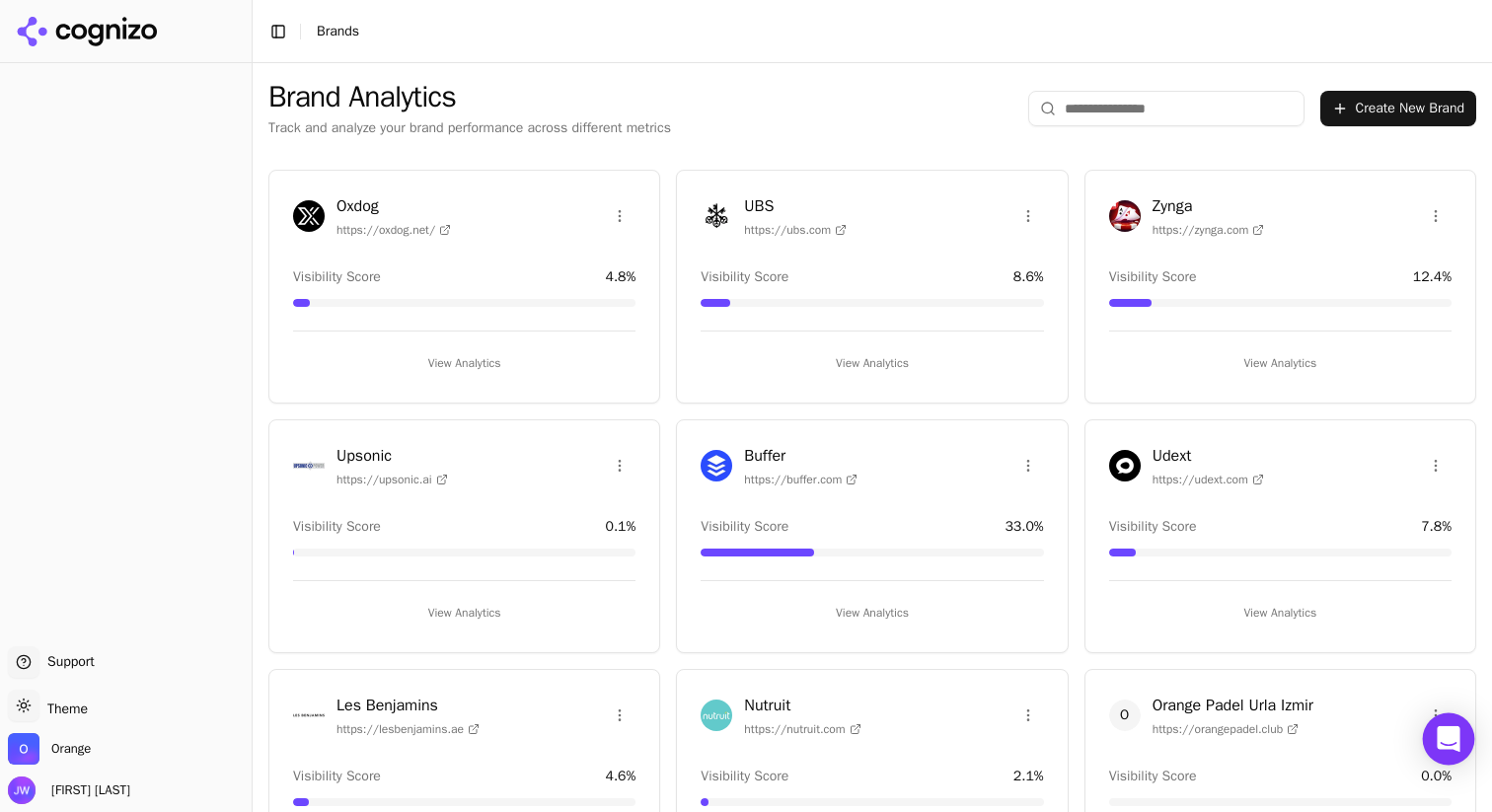 click 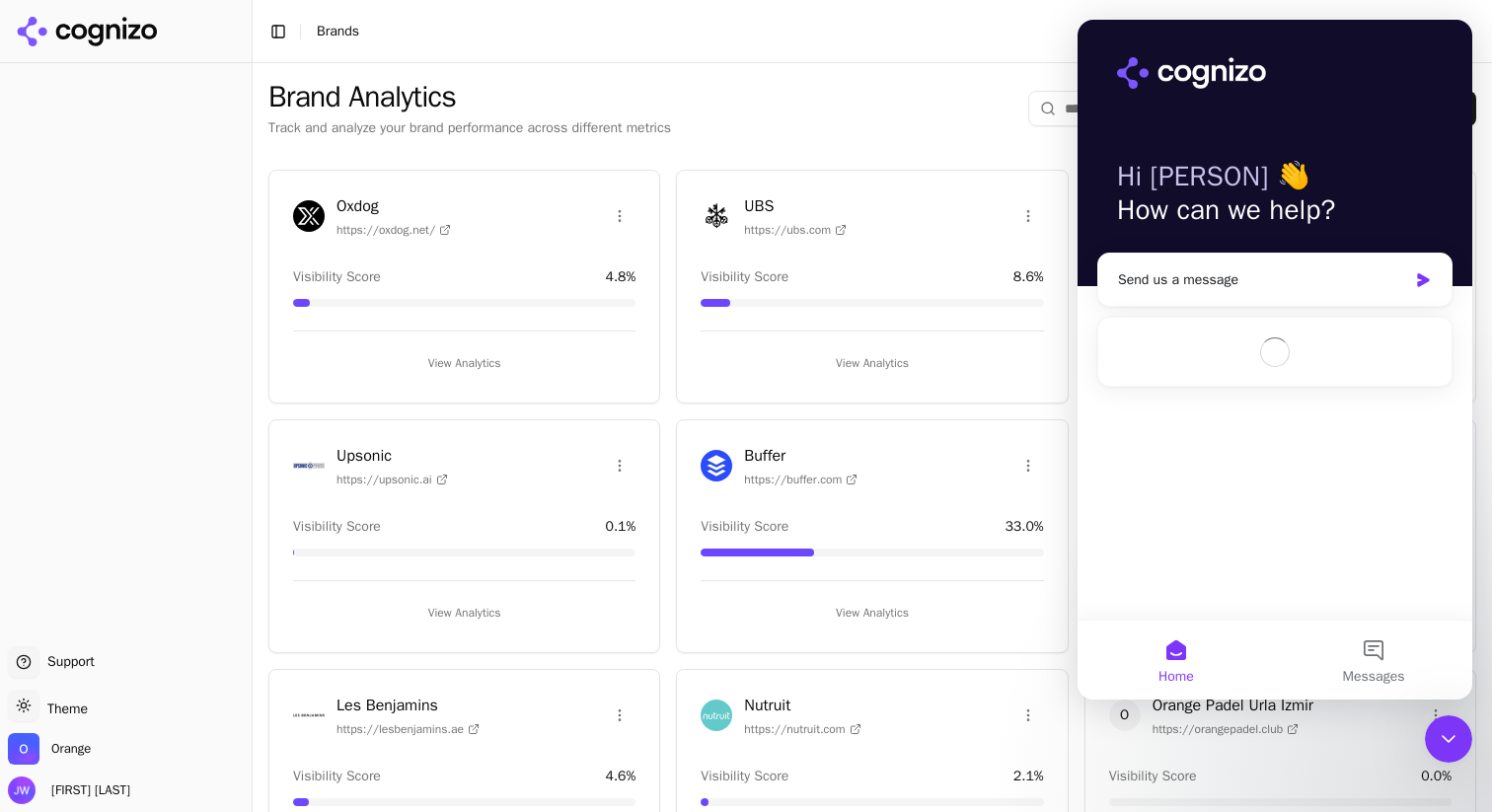 scroll, scrollTop: 0, scrollLeft: 0, axis: both 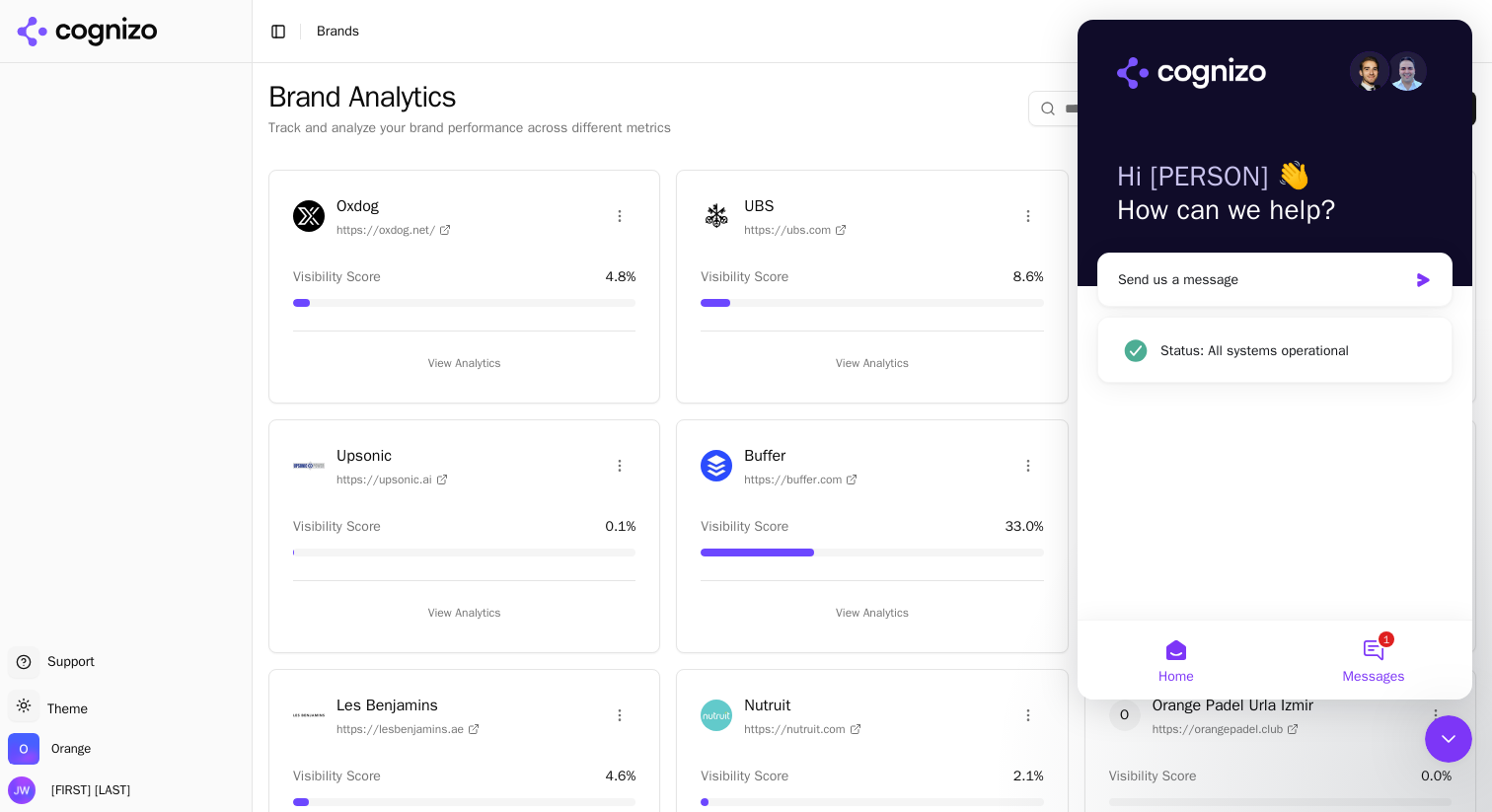 click on "1 Messages" at bounding box center (1374, 660) 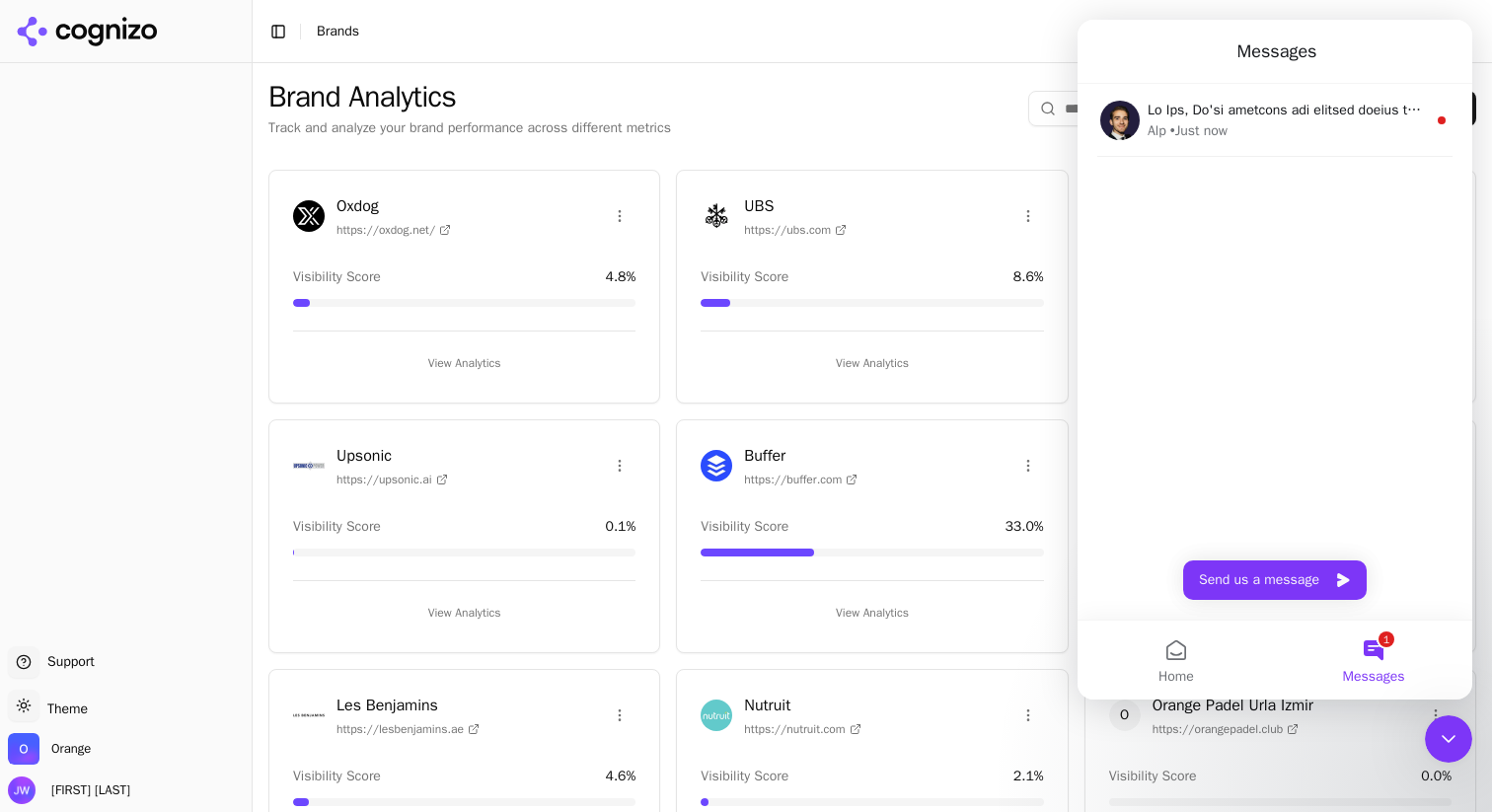 click at bounding box center [1449, 739] 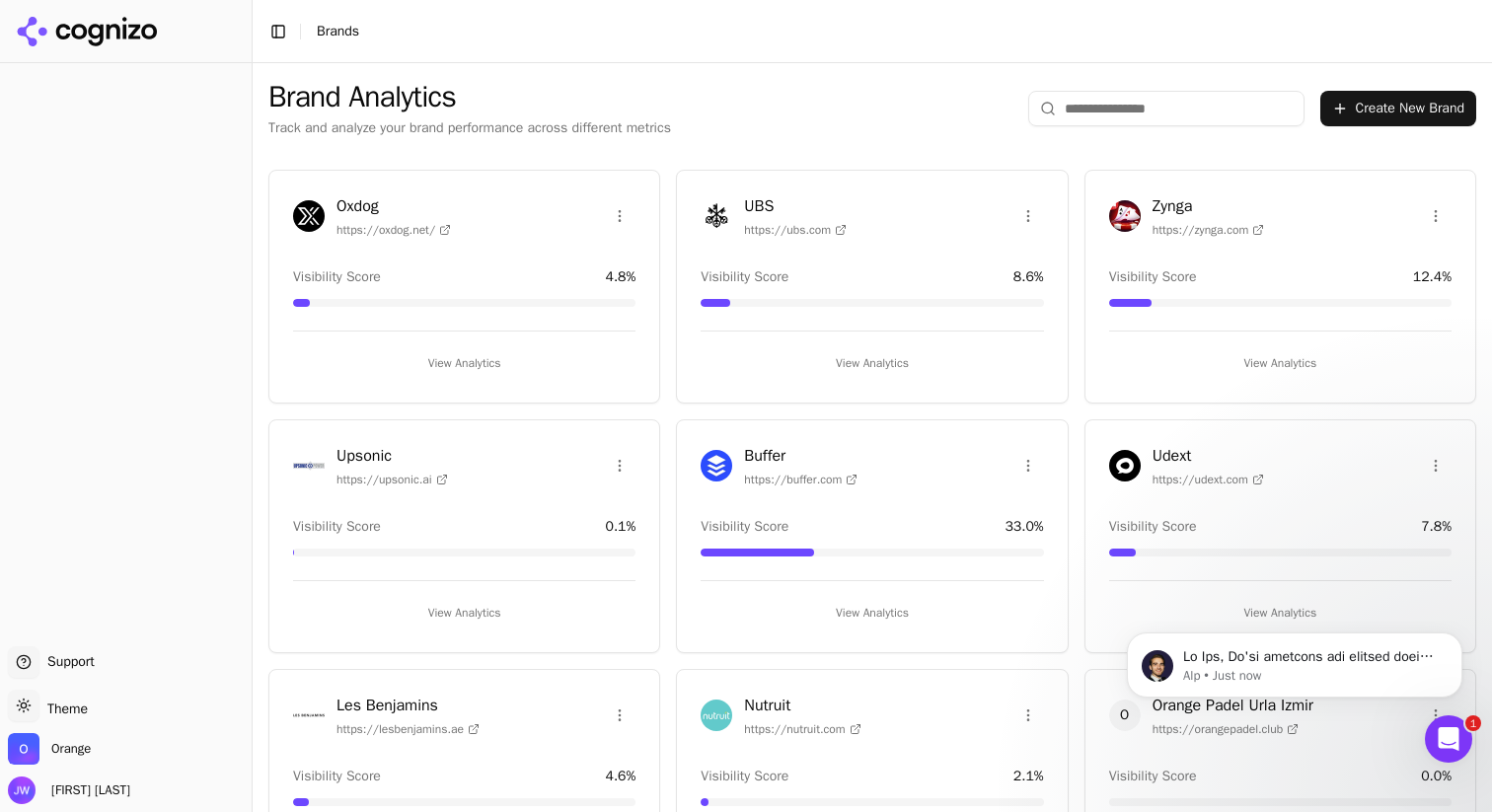 scroll, scrollTop: 0, scrollLeft: 0, axis: both 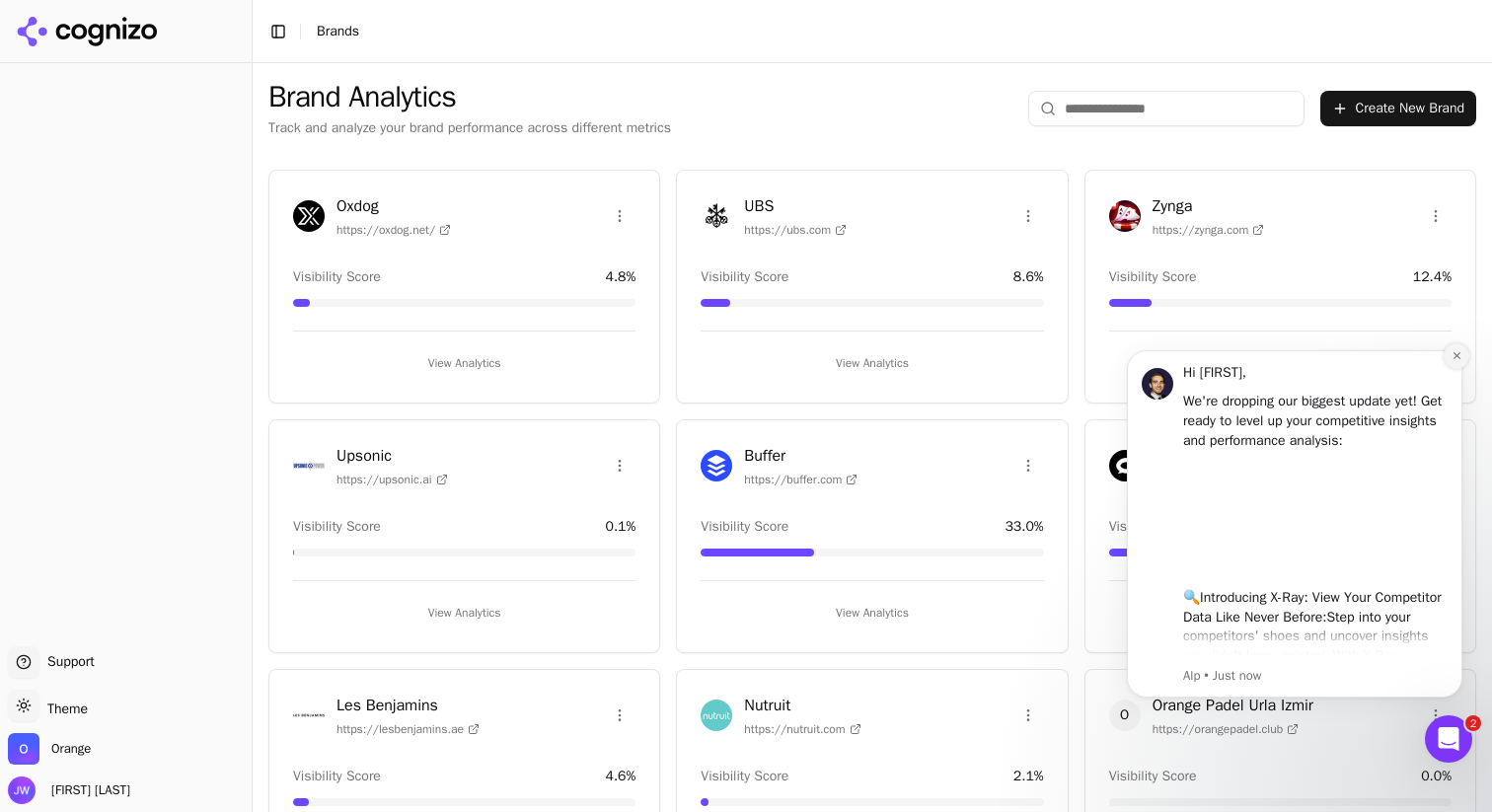 click 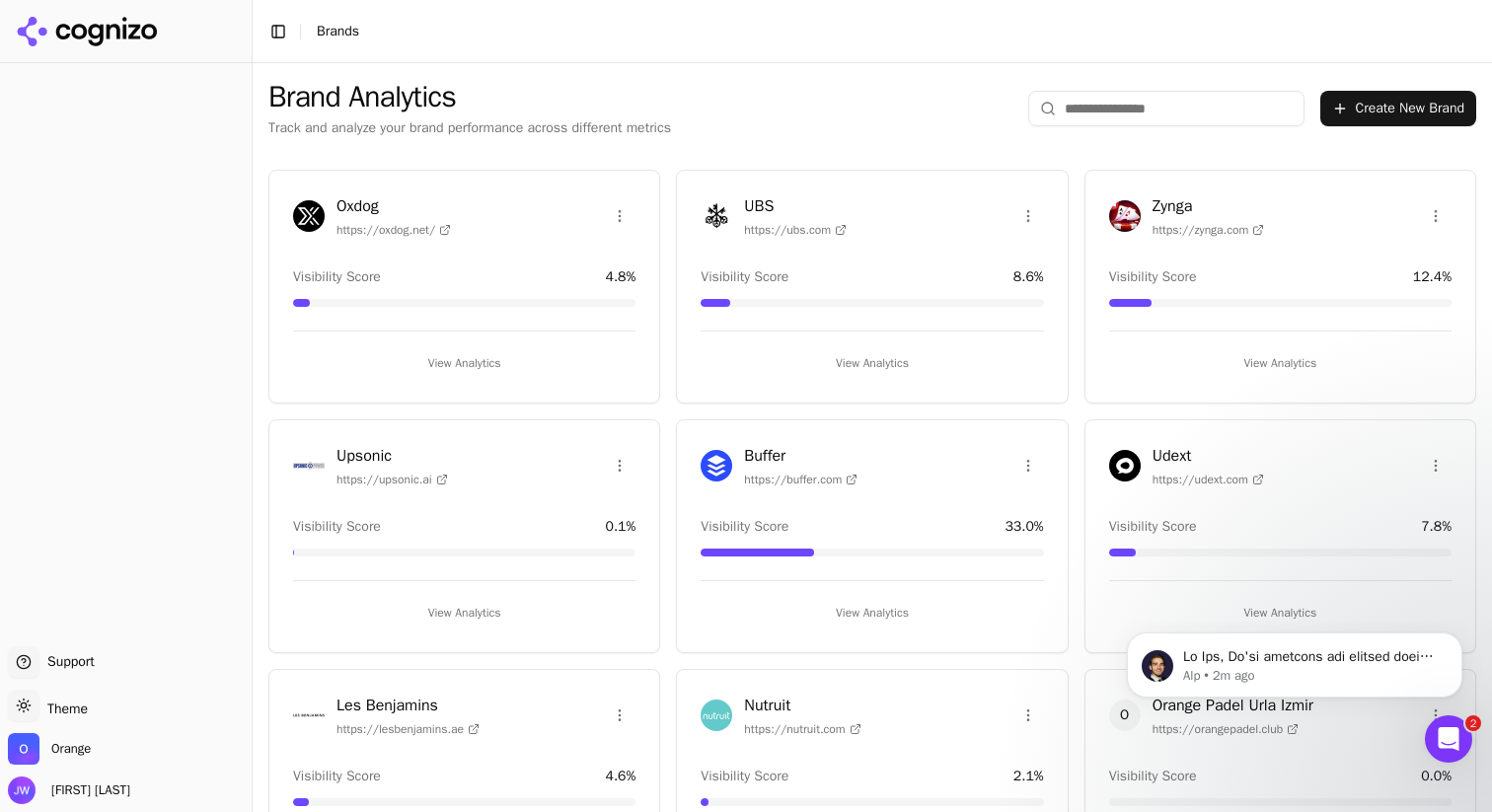 click 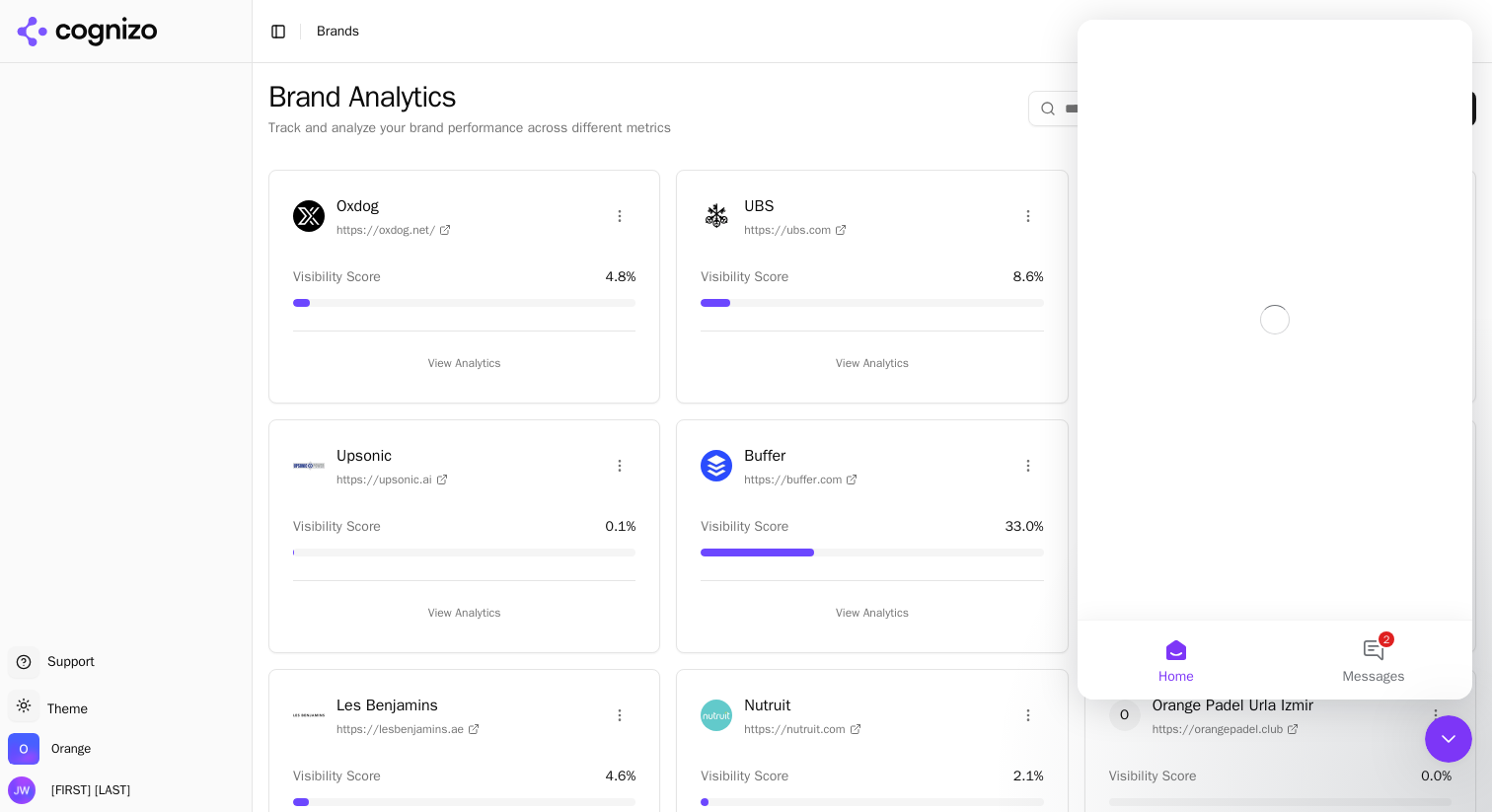 scroll, scrollTop: 0, scrollLeft: 0, axis: both 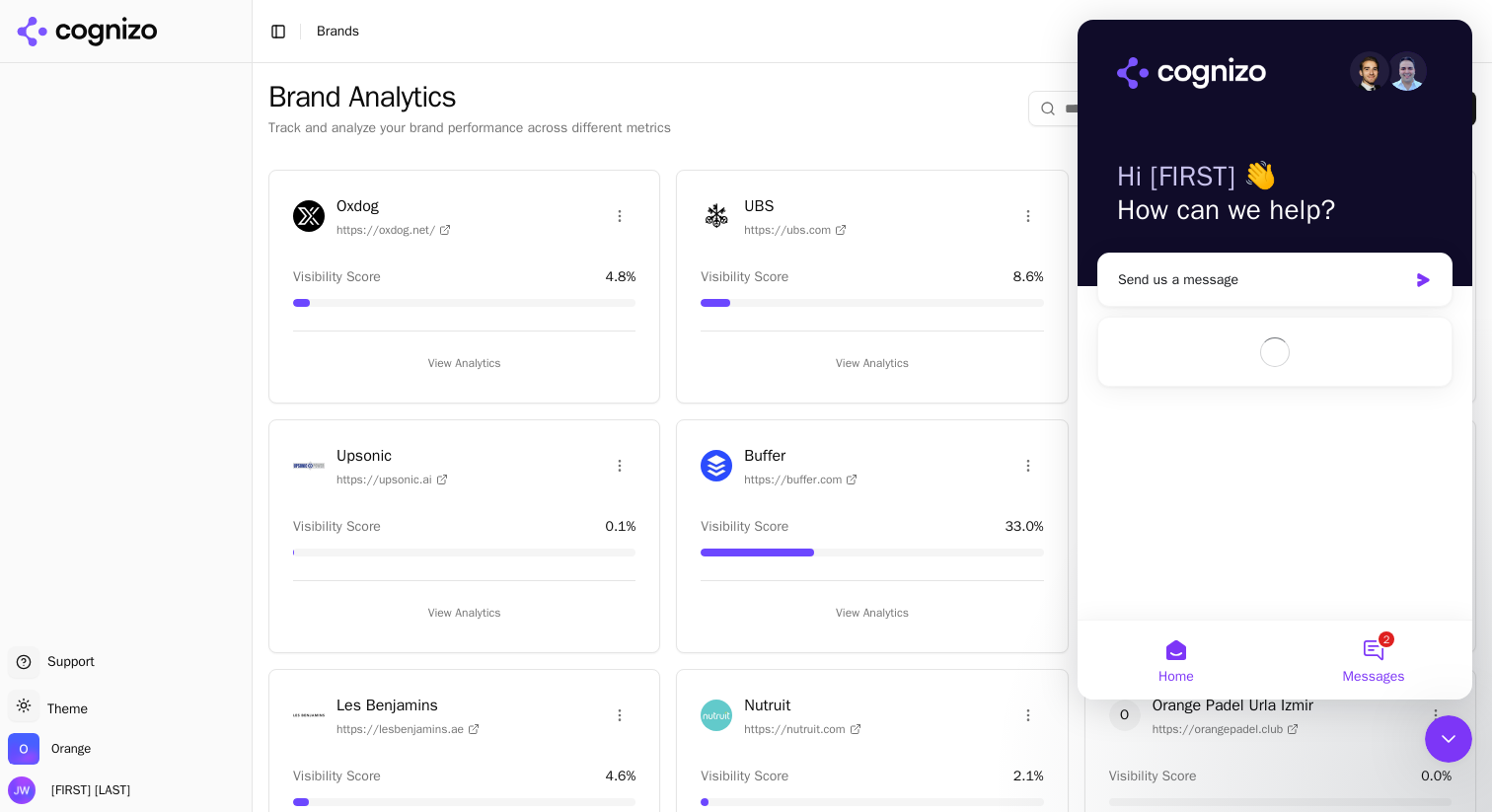 click on "2 Messages" at bounding box center [1374, 660] 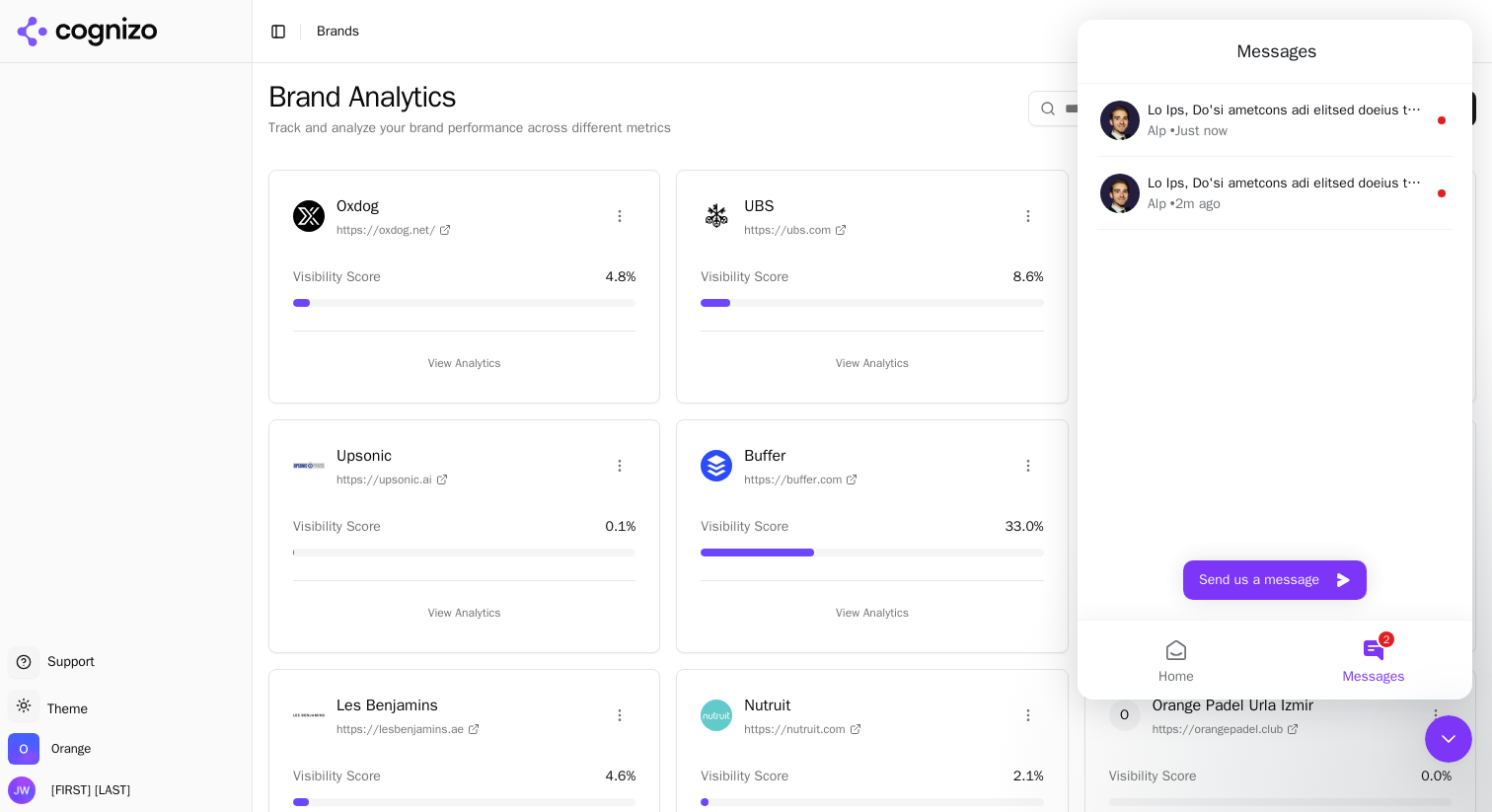 click at bounding box center [1449, 739] 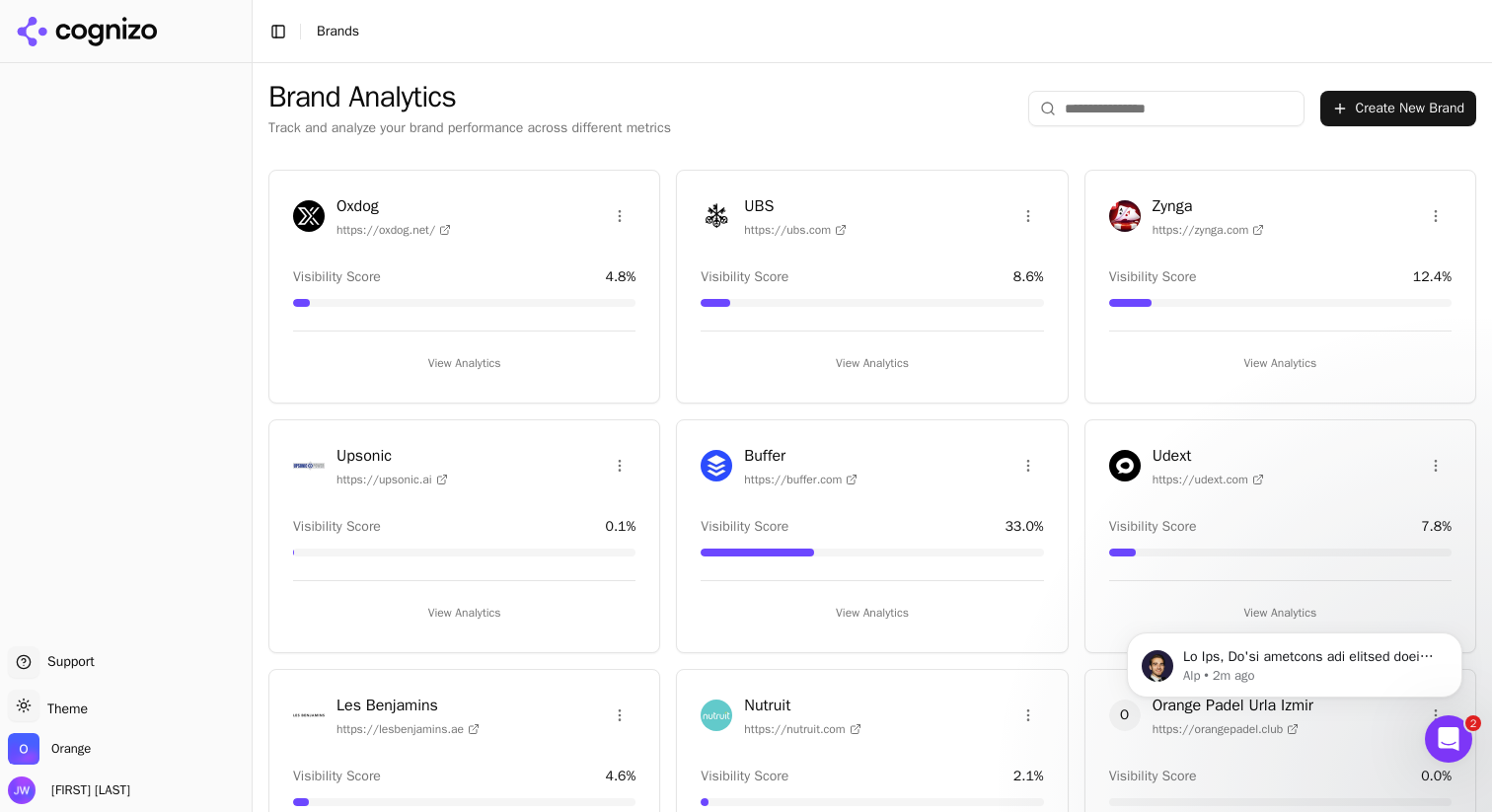scroll, scrollTop: 0, scrollLeft: 0, axis: both 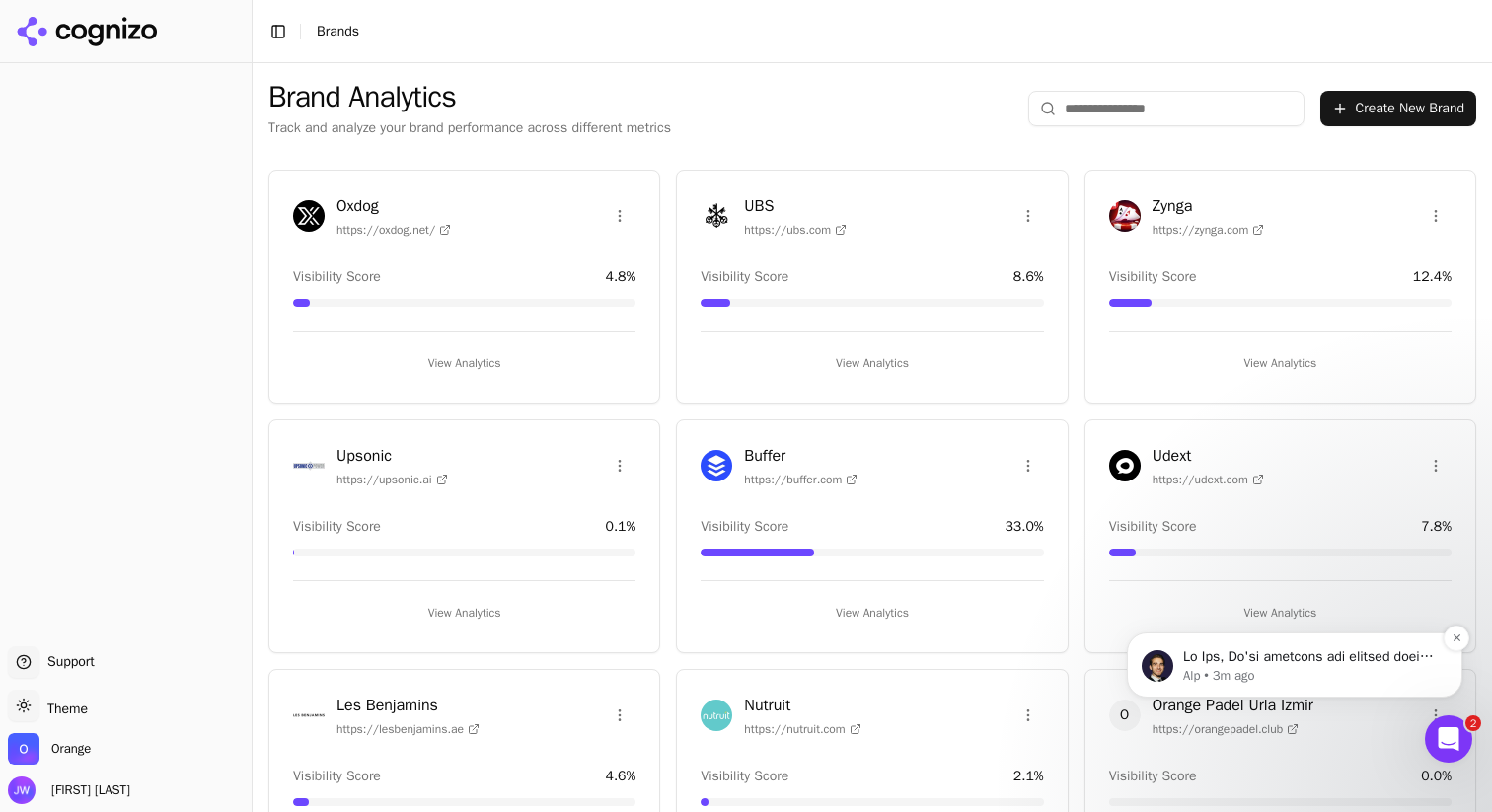 click on "Alp • 3m ago" at bounding box center [1310, 676] 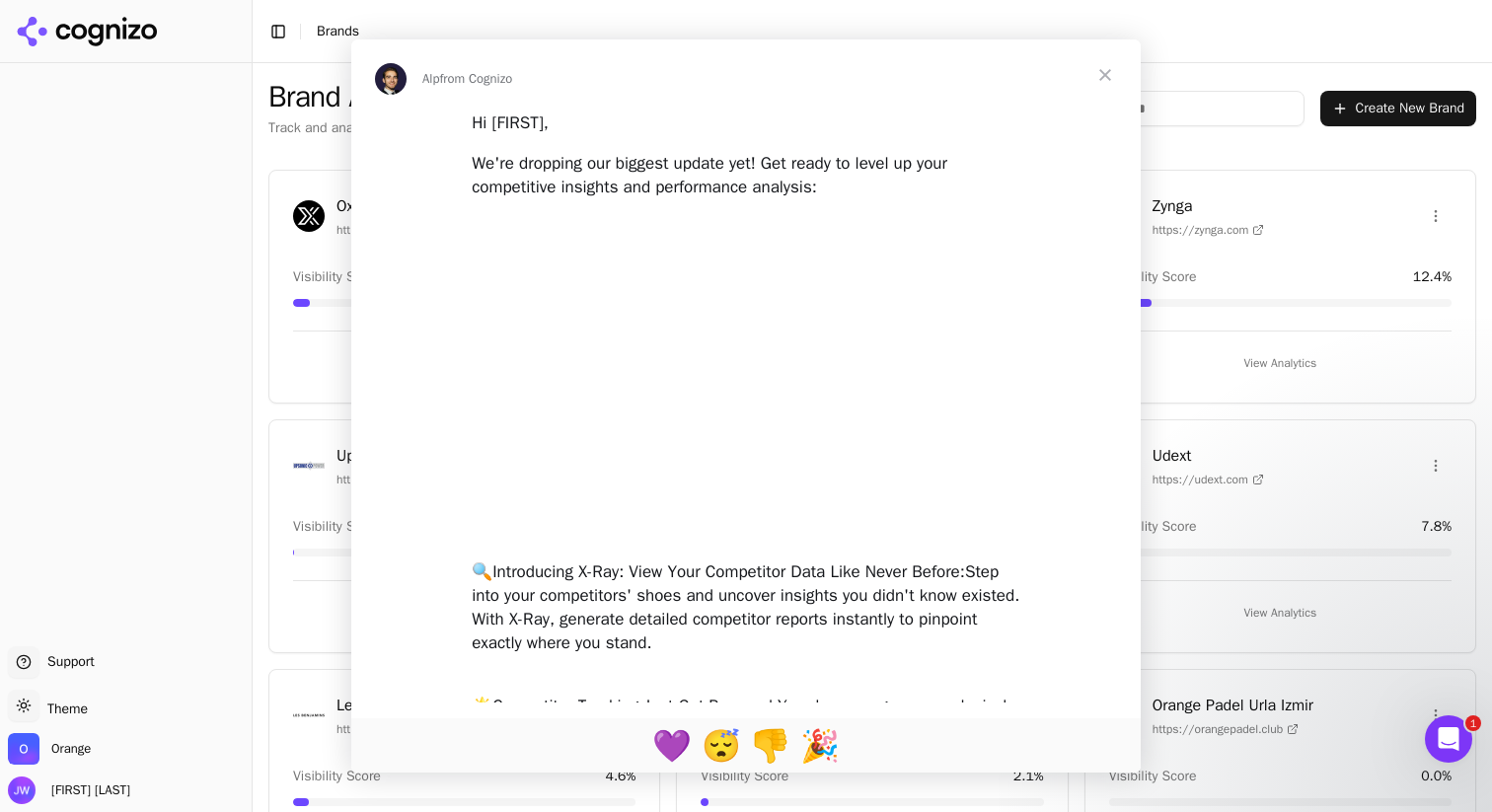 scroll, scrollTop: 0, scrollLeft: 0, axis: both 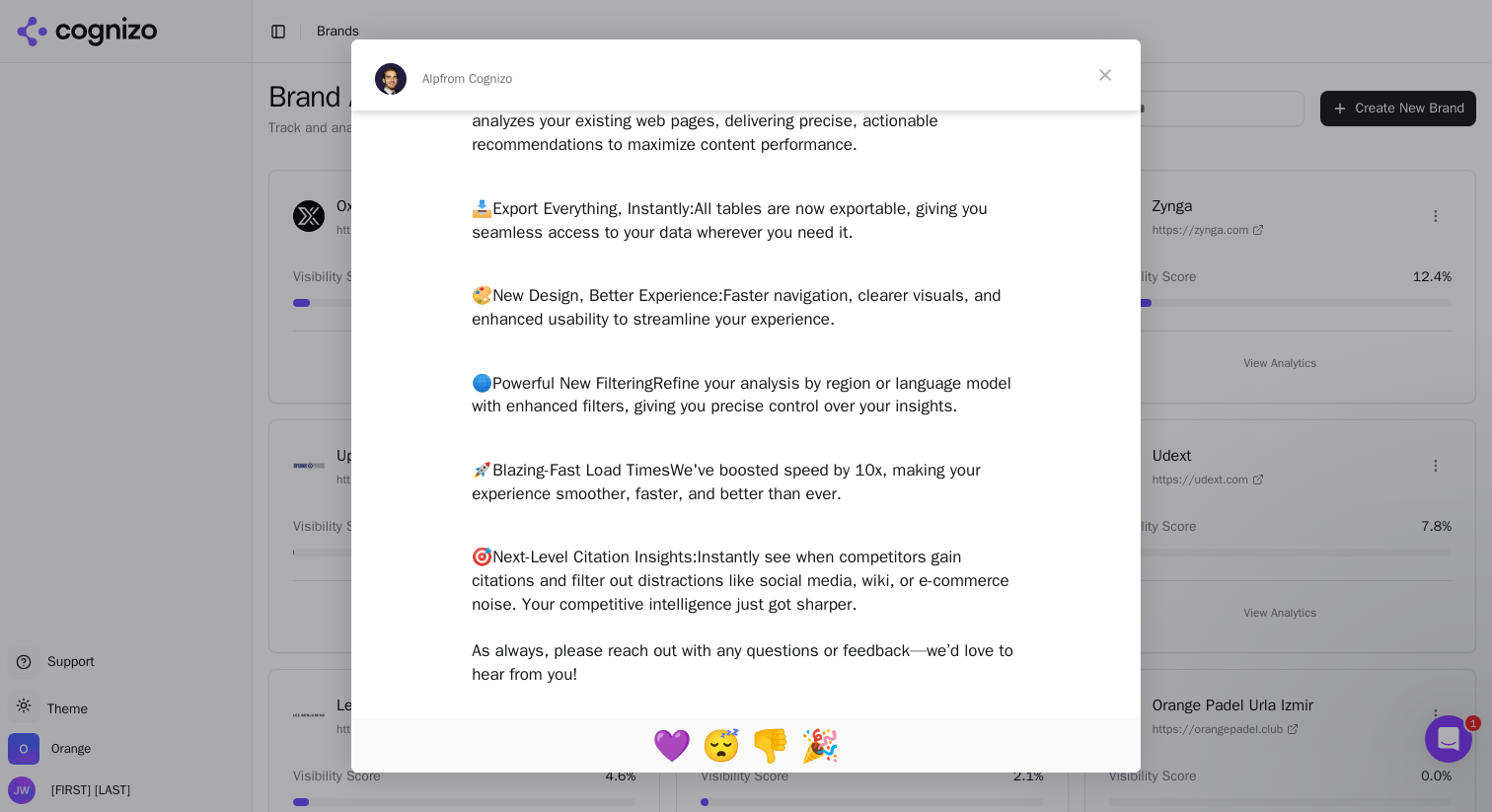 click at bounding box center [1105, 75] 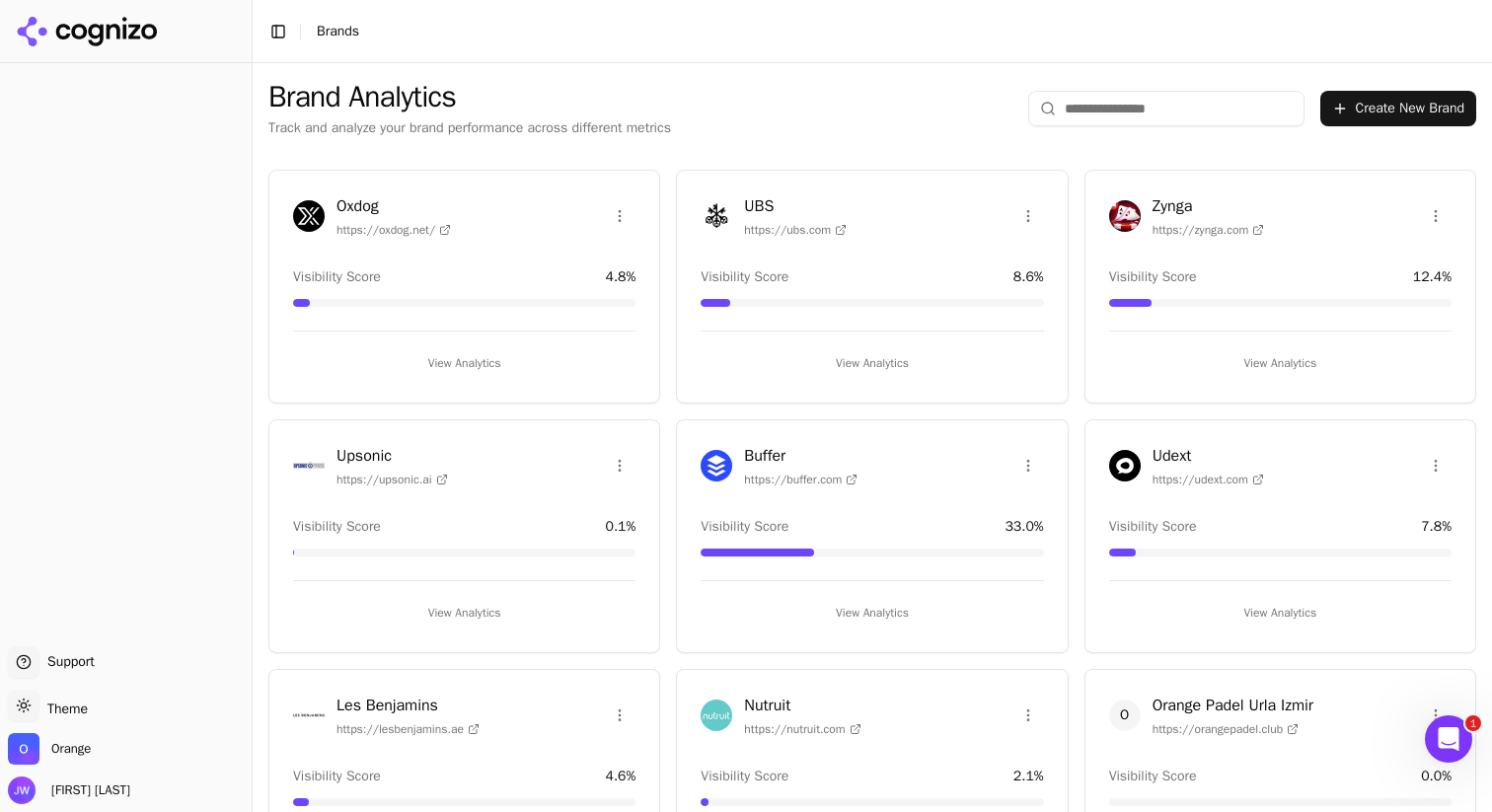 click on "Toggle Sidebar" at bounding box center [278, 32] 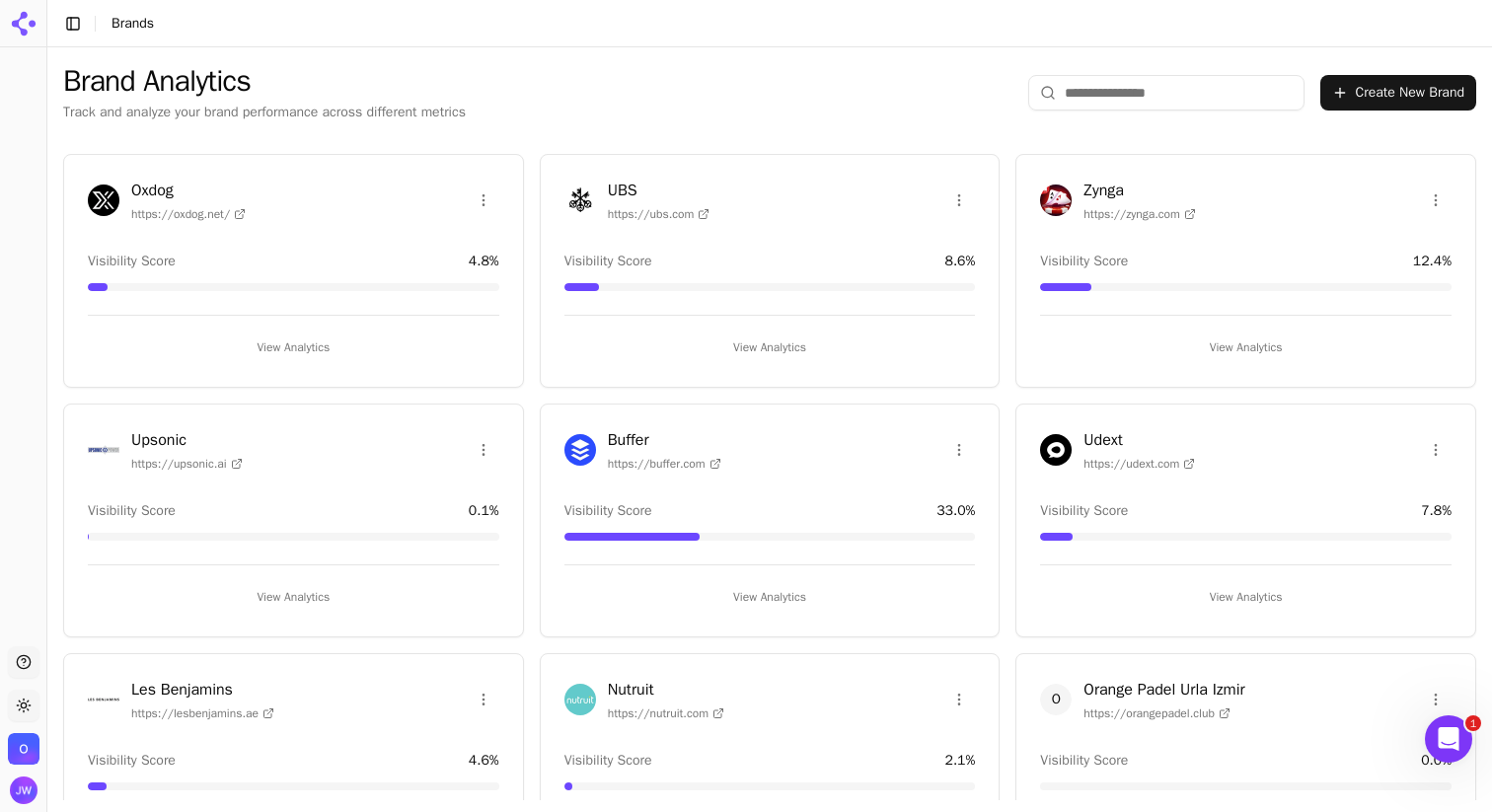 click on "Toggle Sidebar" at bounding box center [73, 24] 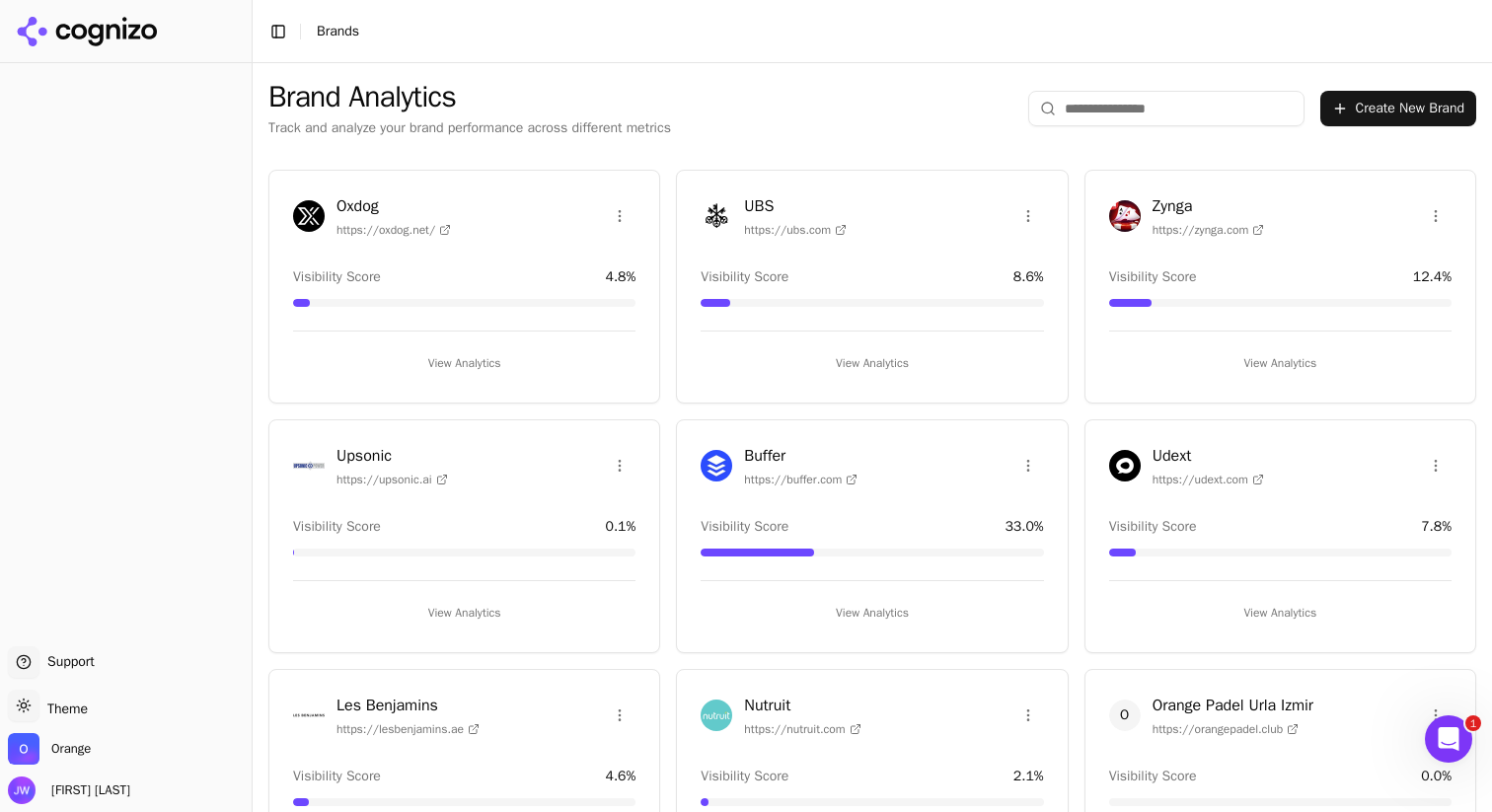 click at bounding box center (1449, 739) 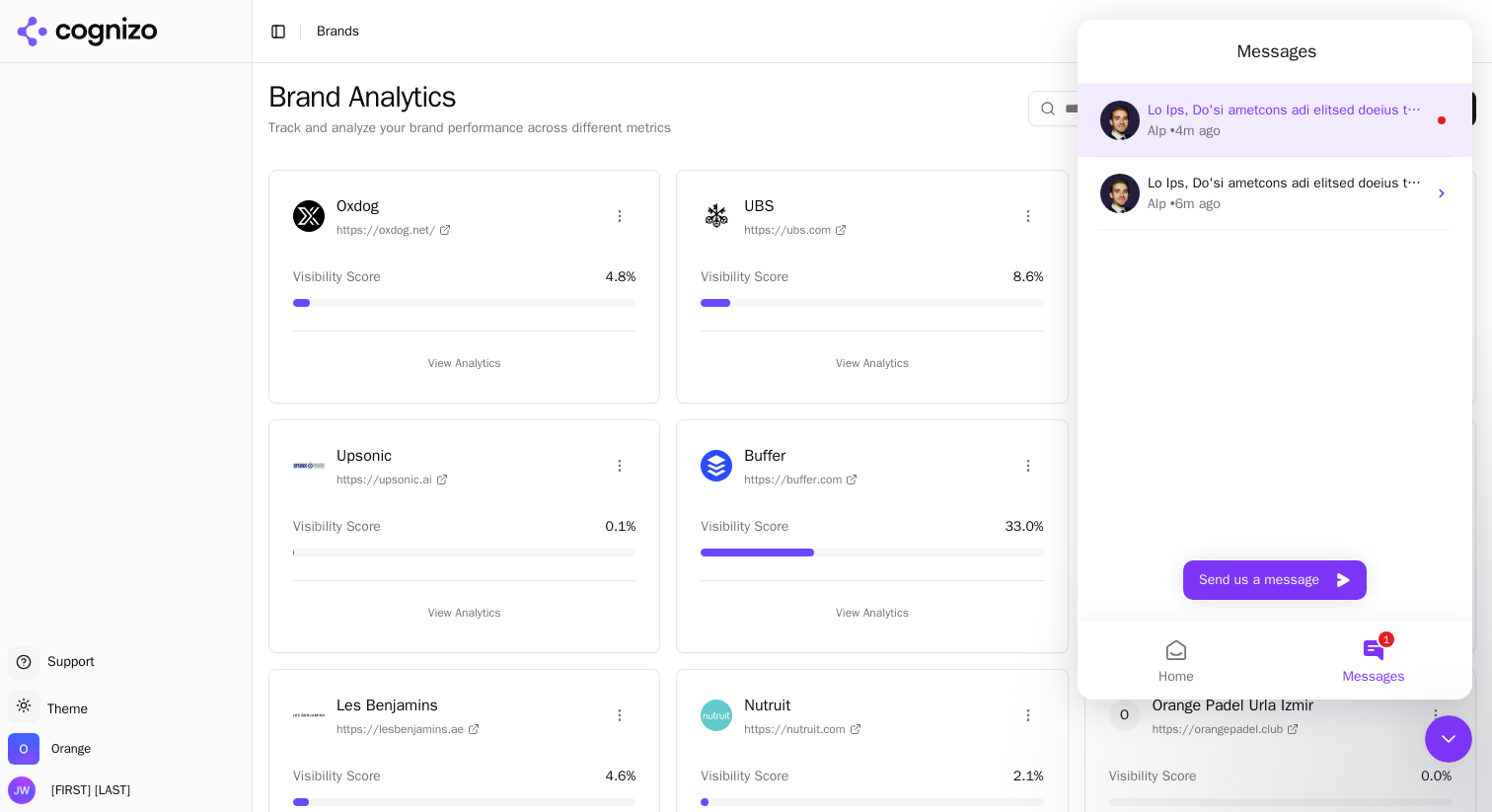 click on "[NAME] •  4m ago" at bounding box center (1287, 130) 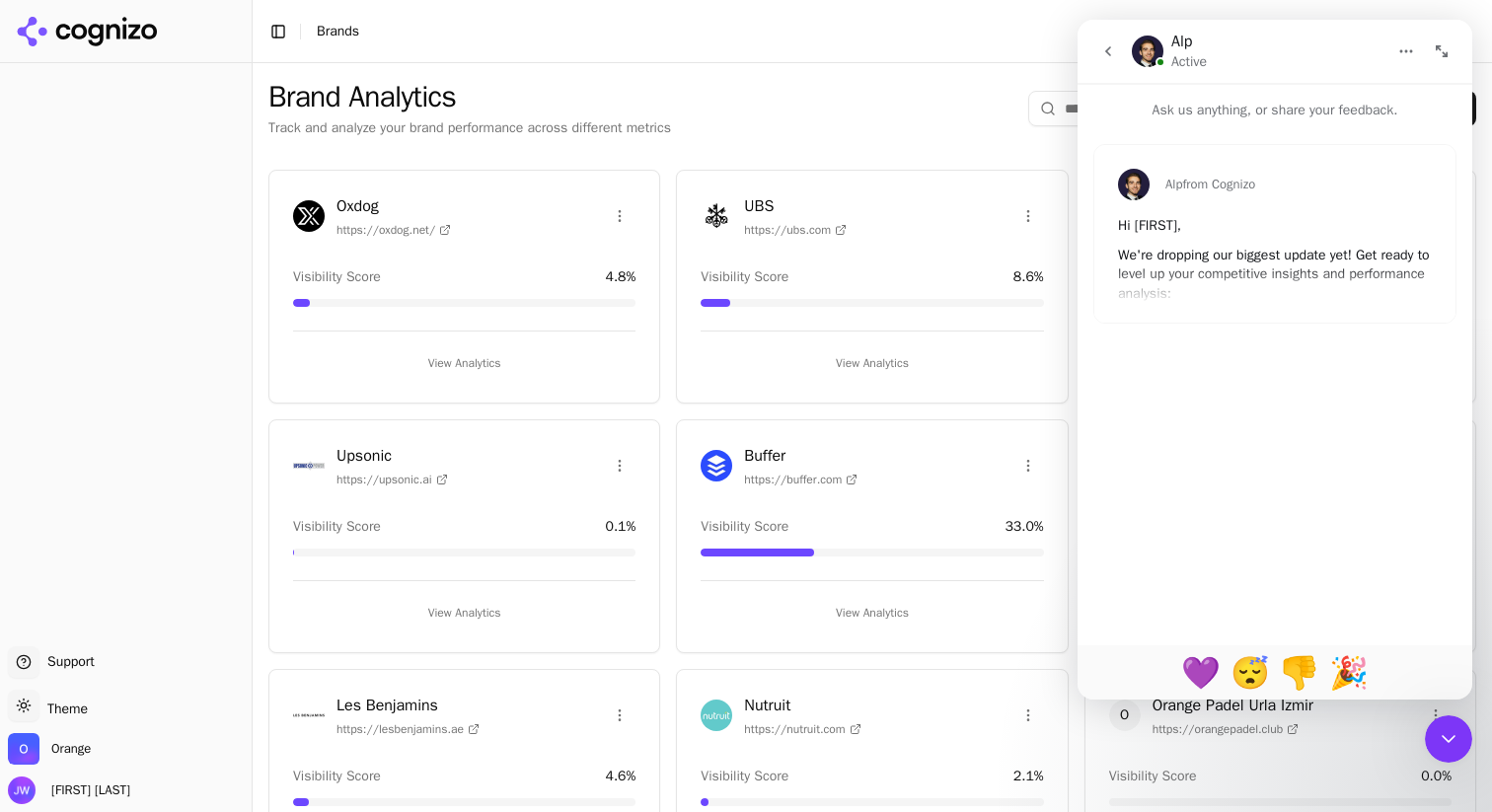 click on "[NAME] •  from Cognizo Hi [FIRST], We're dropping our biggest update yet! Get ready to level up your competitive insights and performance analysis: 🔍  Introducing X-Ray: View Your Competitor Data Like Never Before:  Step into your competitors' shoes and uncover insights you didn't know existed. With X-Ray, generate detailed competitor reports instantly to pinpoint exactly where you stand. ​ 🌟  Competitor Tracking Just Got Personal:  Your home page now exclusively features the competitors you care about most—clearly, concisely, and noise-free. Easily manage, add, and review competitors on the sleek new Explore page. ​ 📅  Daily Data, Immediate Action:  Forget waiting a week—your insights are now delivered daily, giving you the agility to respond to changes as they happen. Stay ahead, never behind. ​ ✏️  Content Revisions that Boost Results:  Our new optimization engine now analyzes your existing web pages, delivering precise, actionable recommendations to maximize content performance. ​ 📥" at bounding box center (1275, 234) 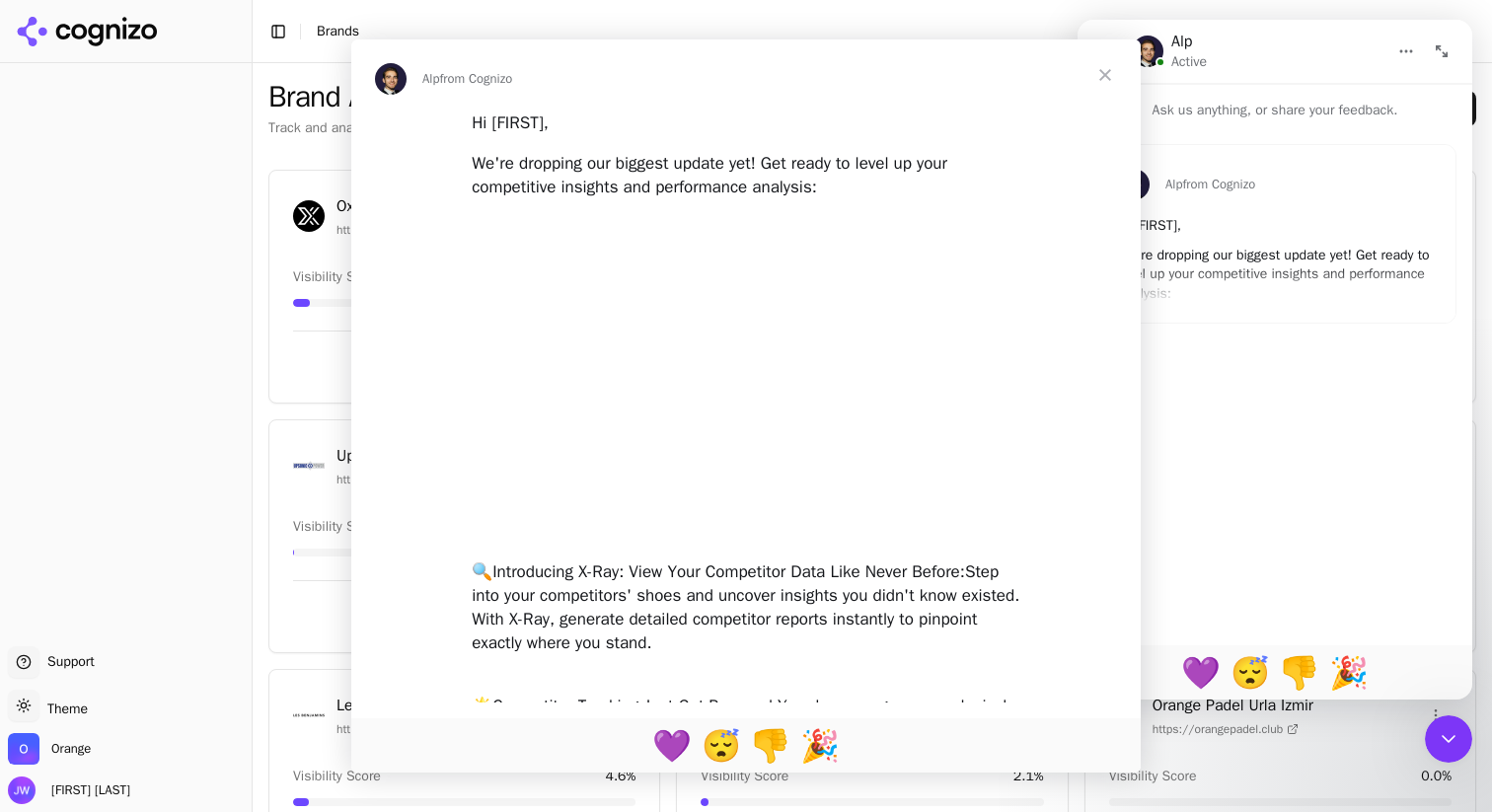 scroll, scrollTop: 0, scrollLeft: 0, axis: both 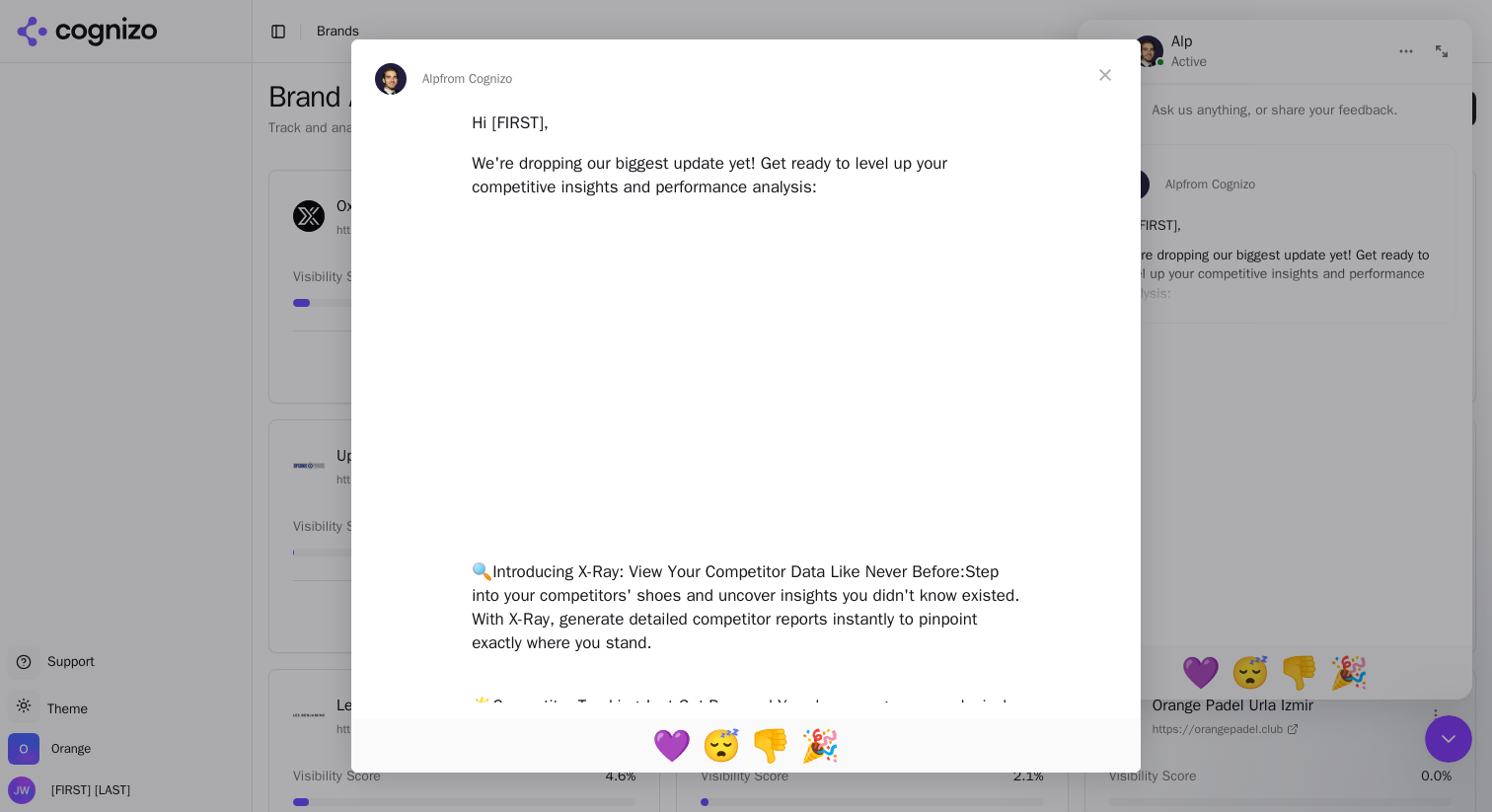click at bounding box center [1105, 75] 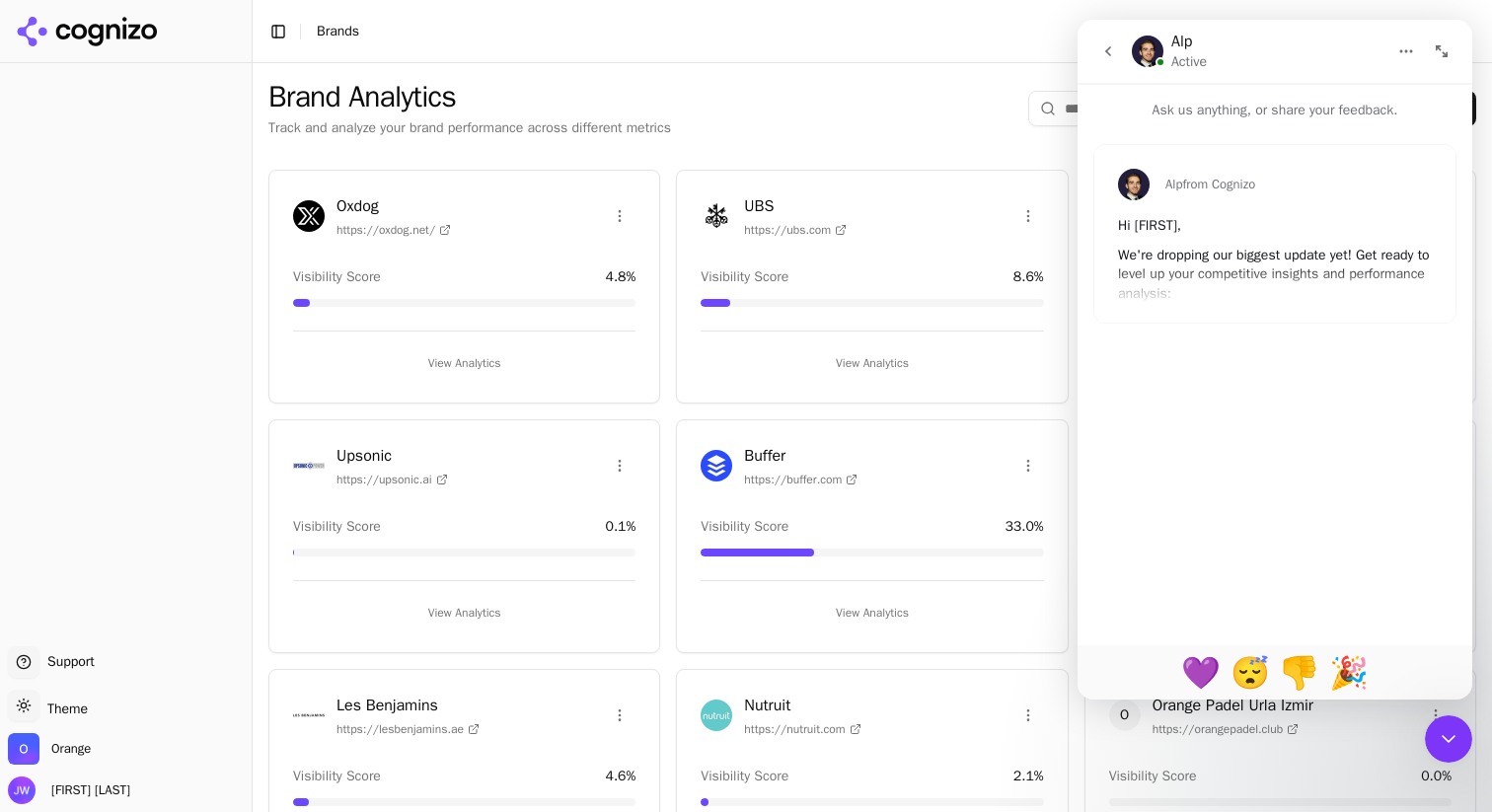 click 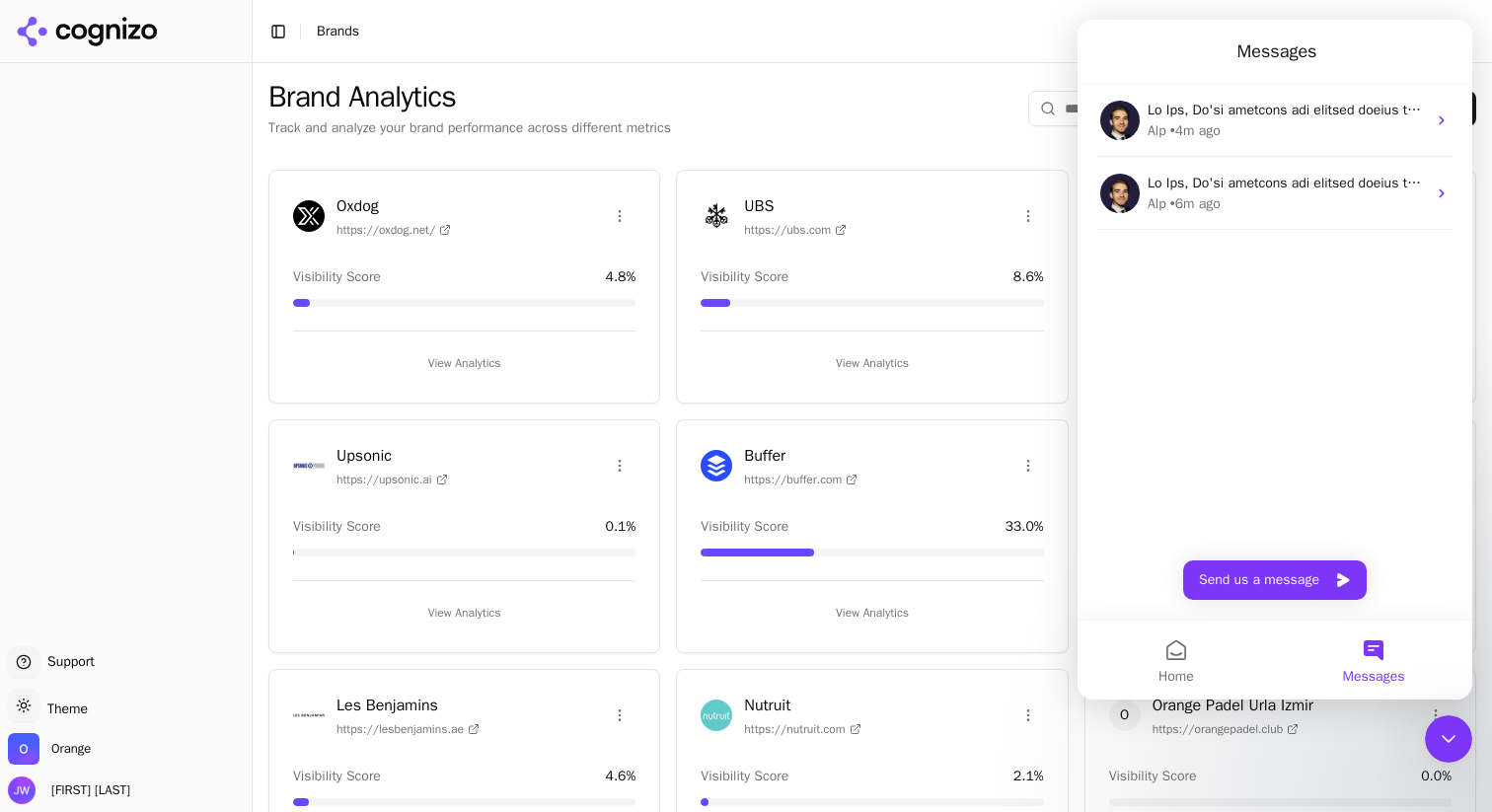 click at bounding box center (1449, 739) 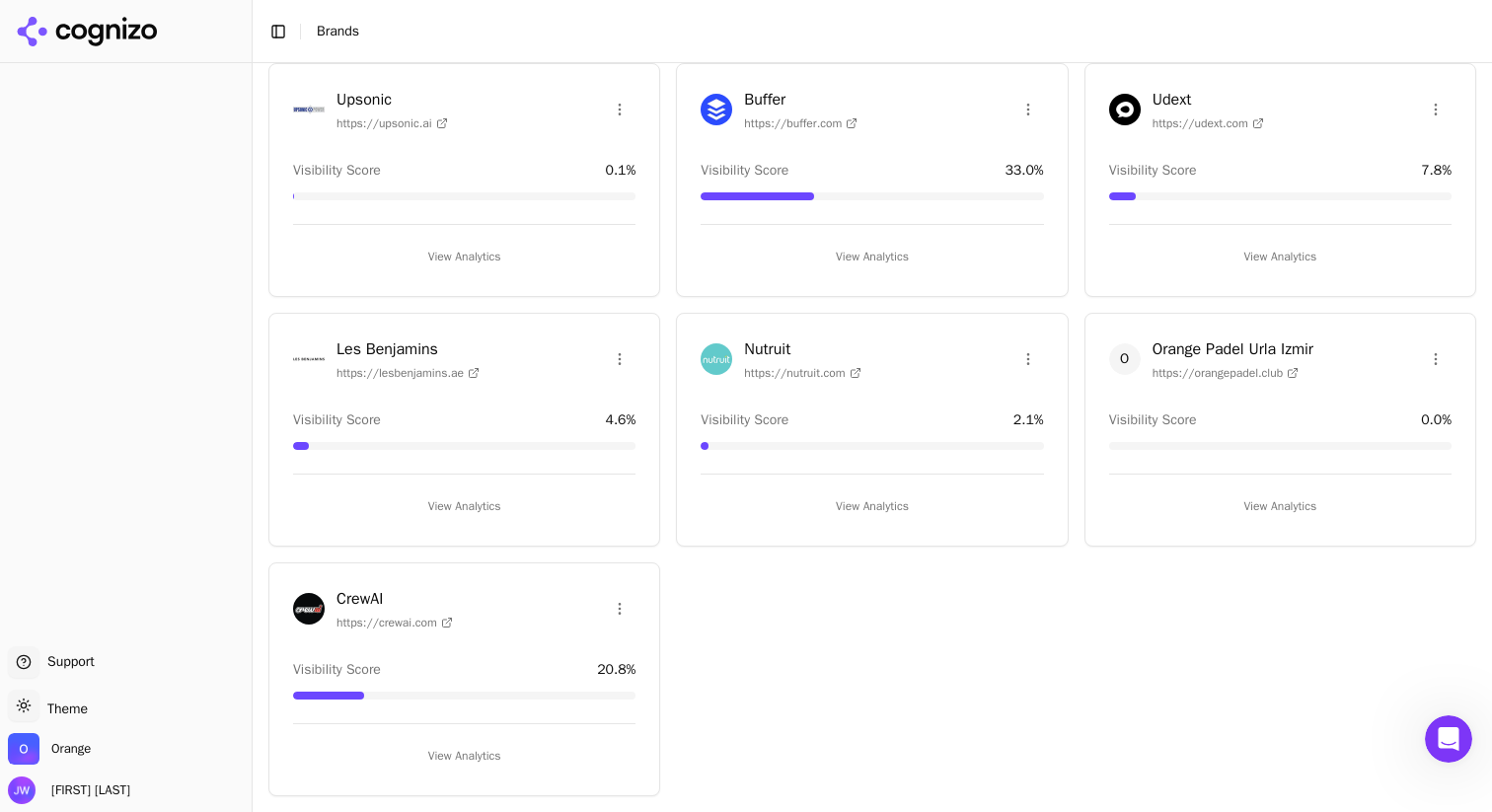 scroll, scrollTop: 0, scrollLeft: 0, axis: both 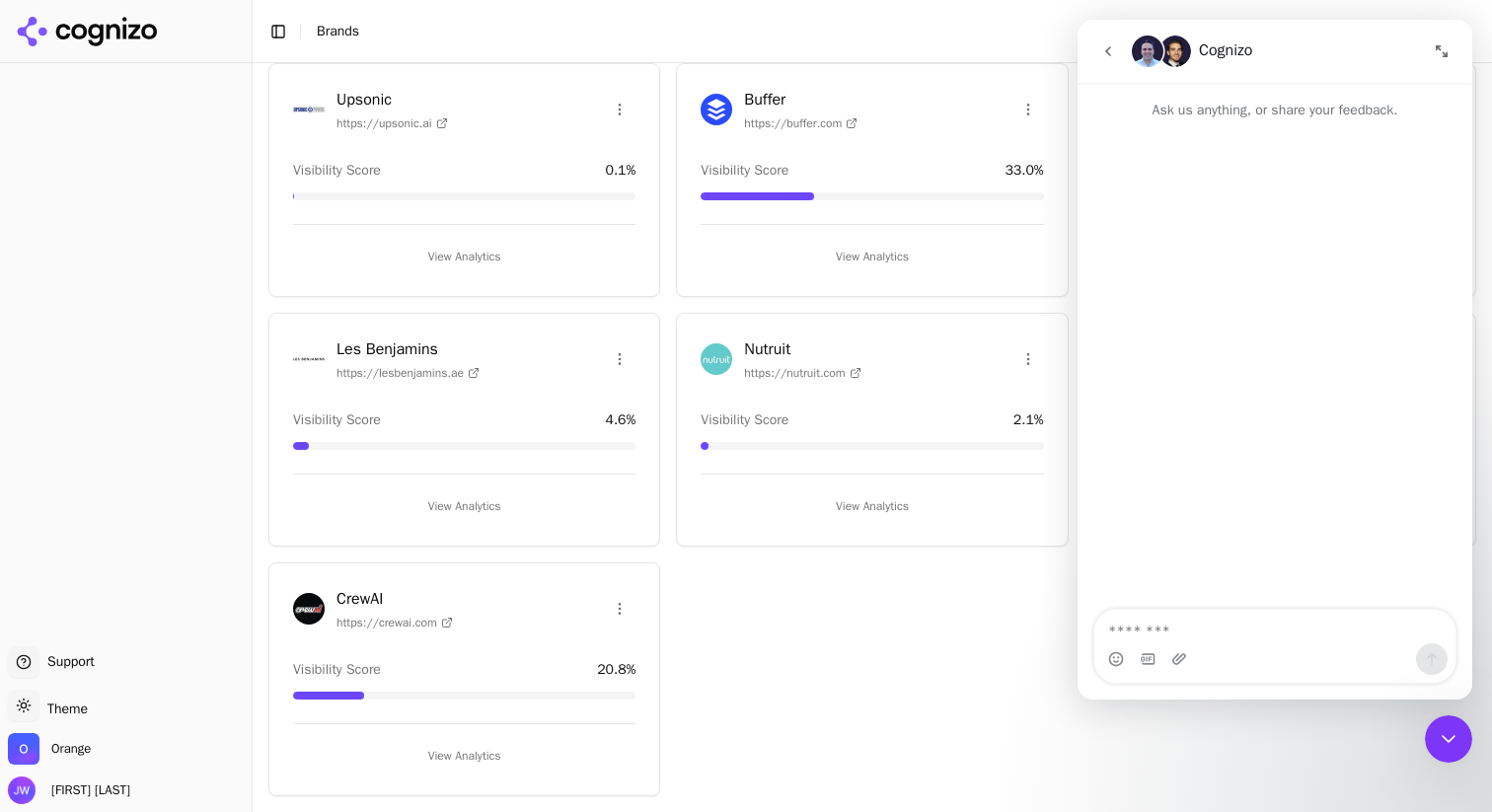 click on "Support Support" at bounding box center [125, 666] 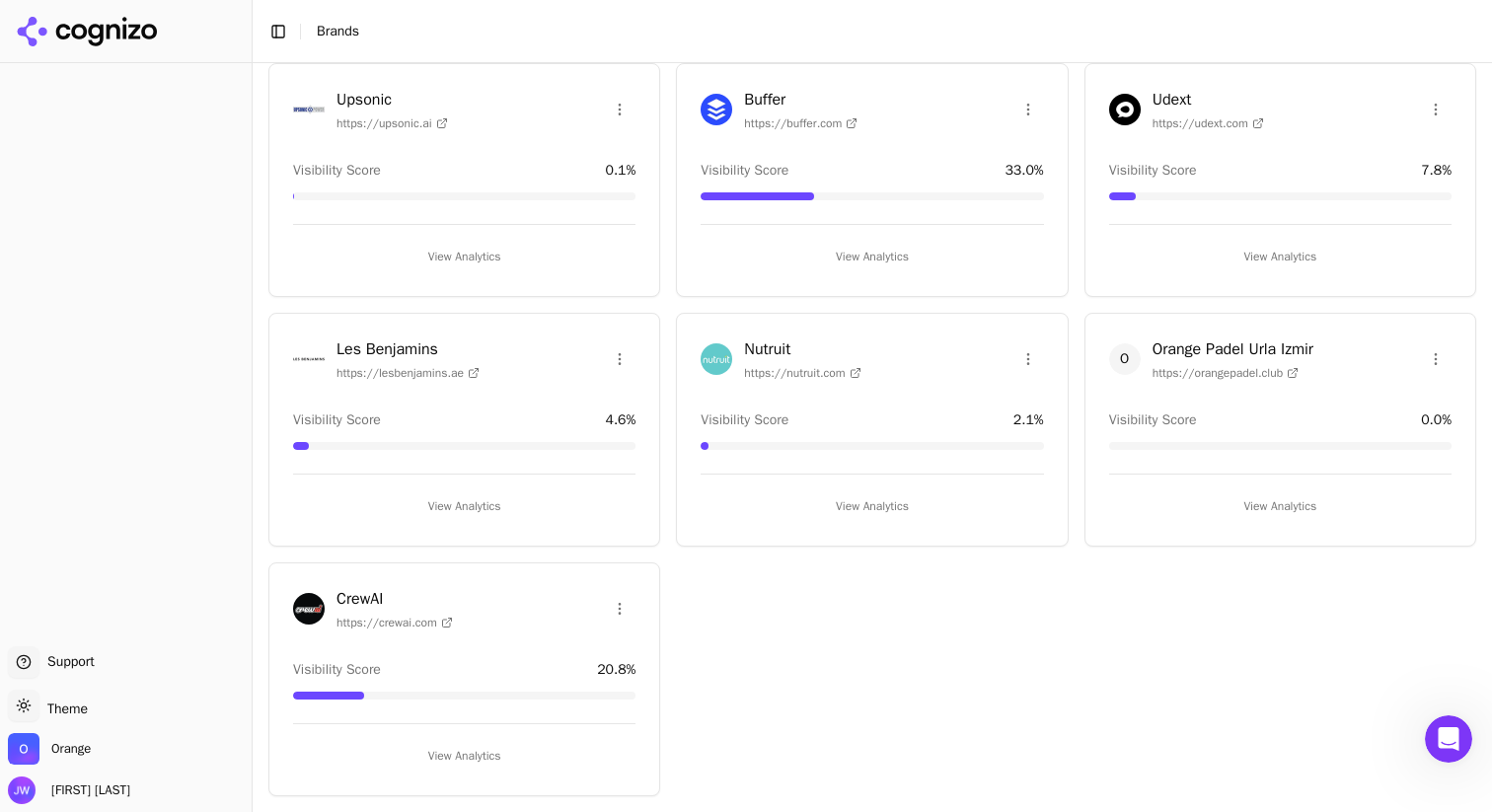 click 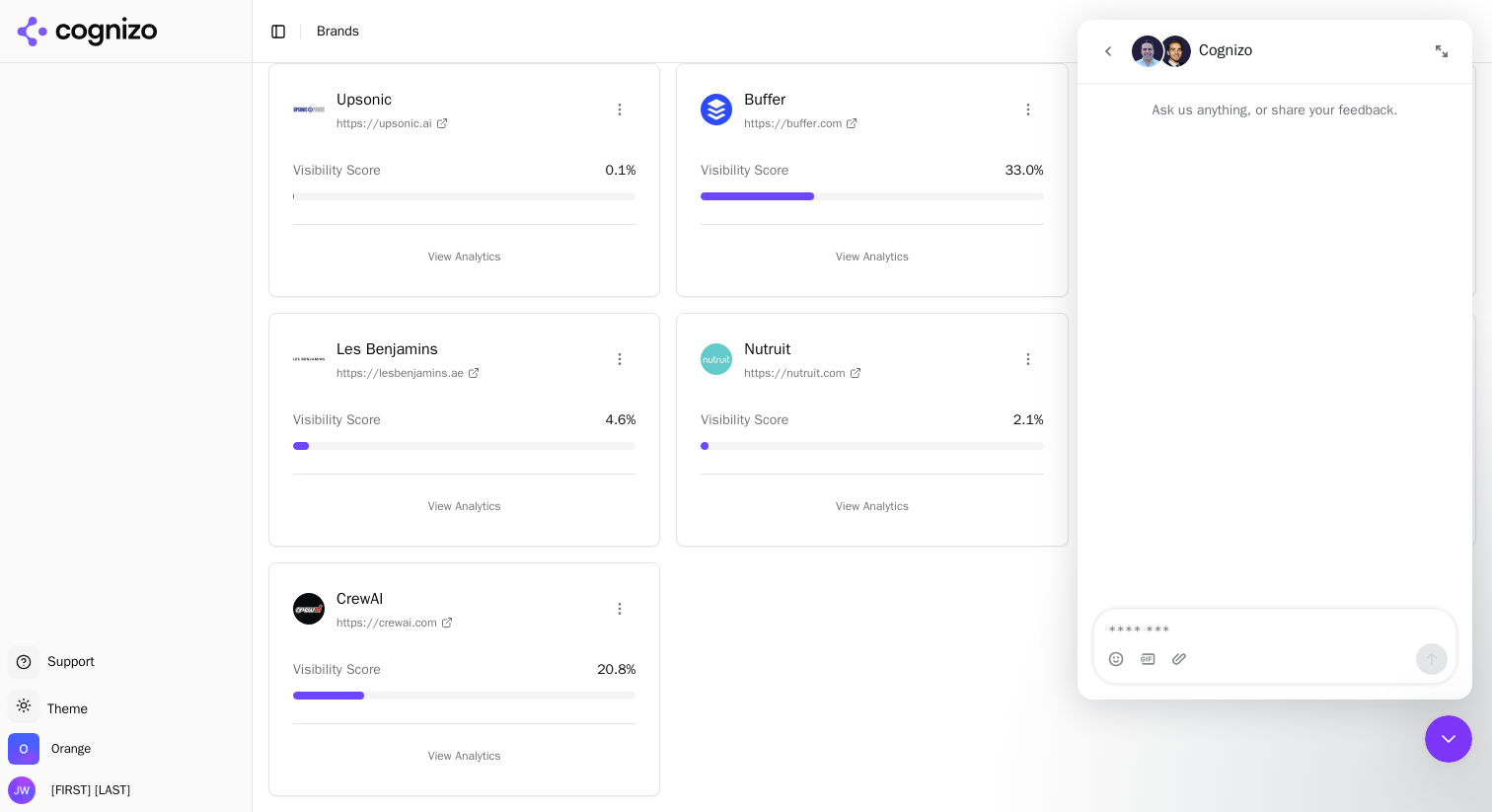 click at bounding box center (1108, 51) 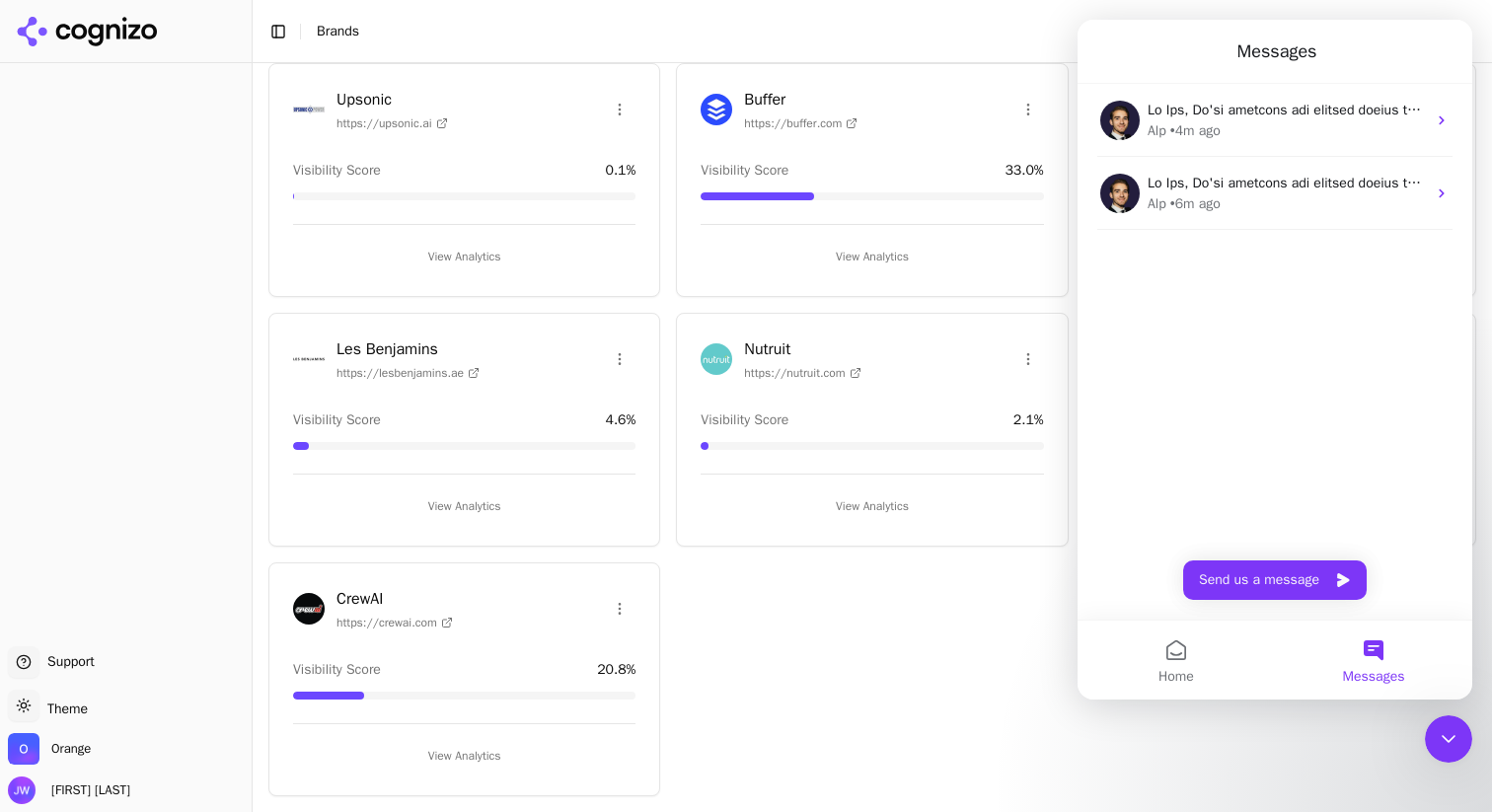 click at bounding box center [1449, 739] 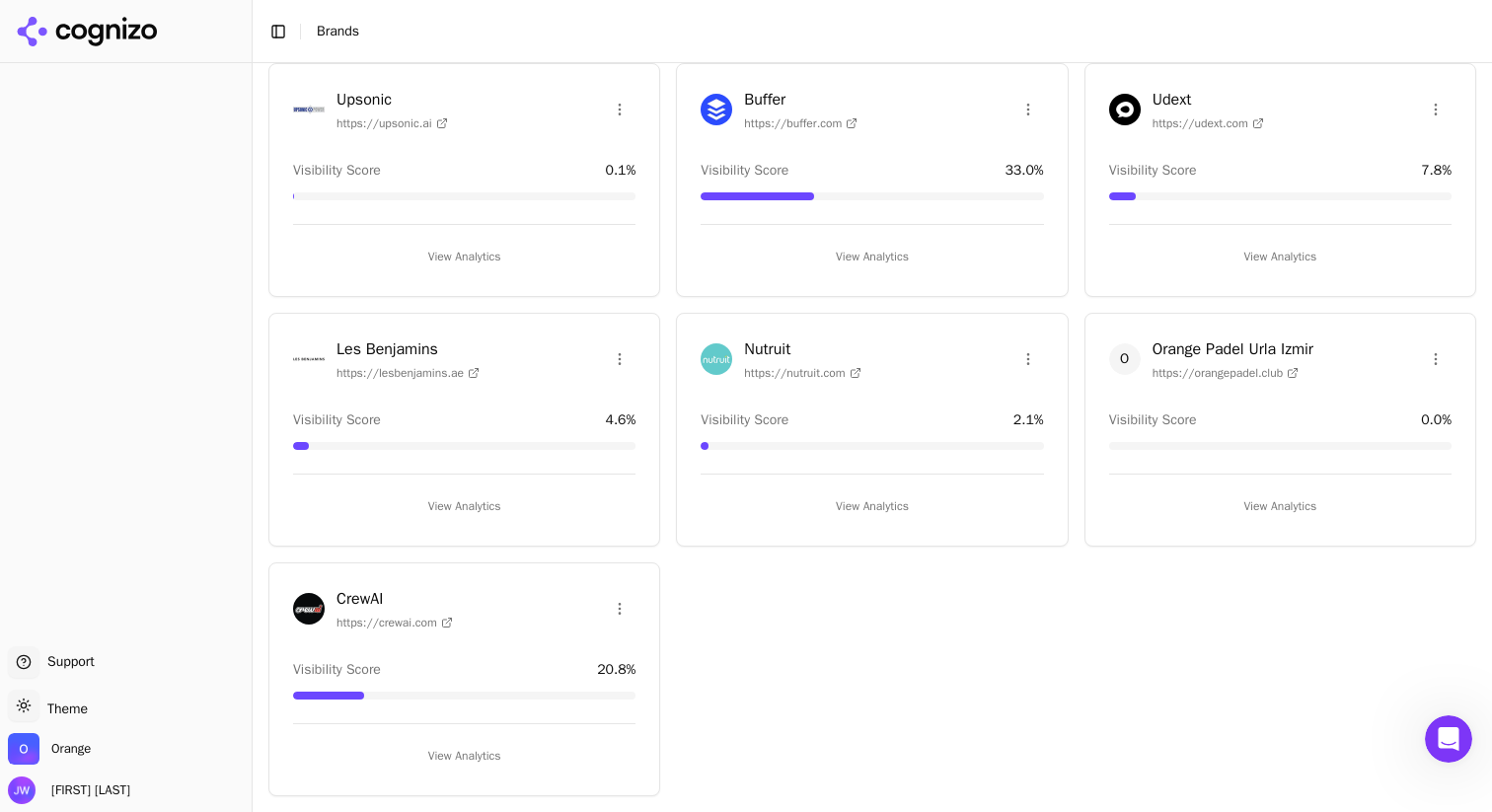 click on "Support Support" at bounding box center [125, 666] 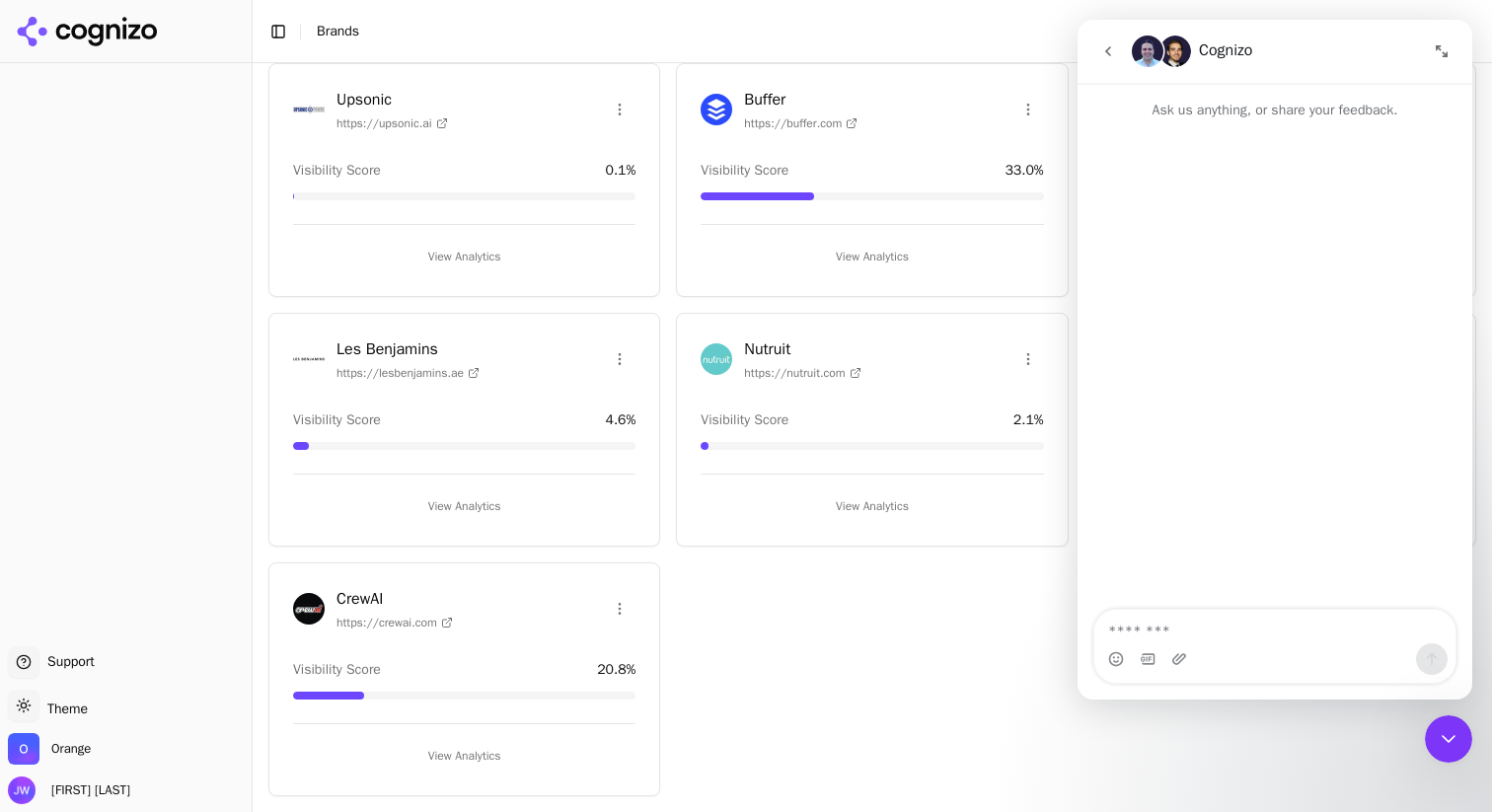 click 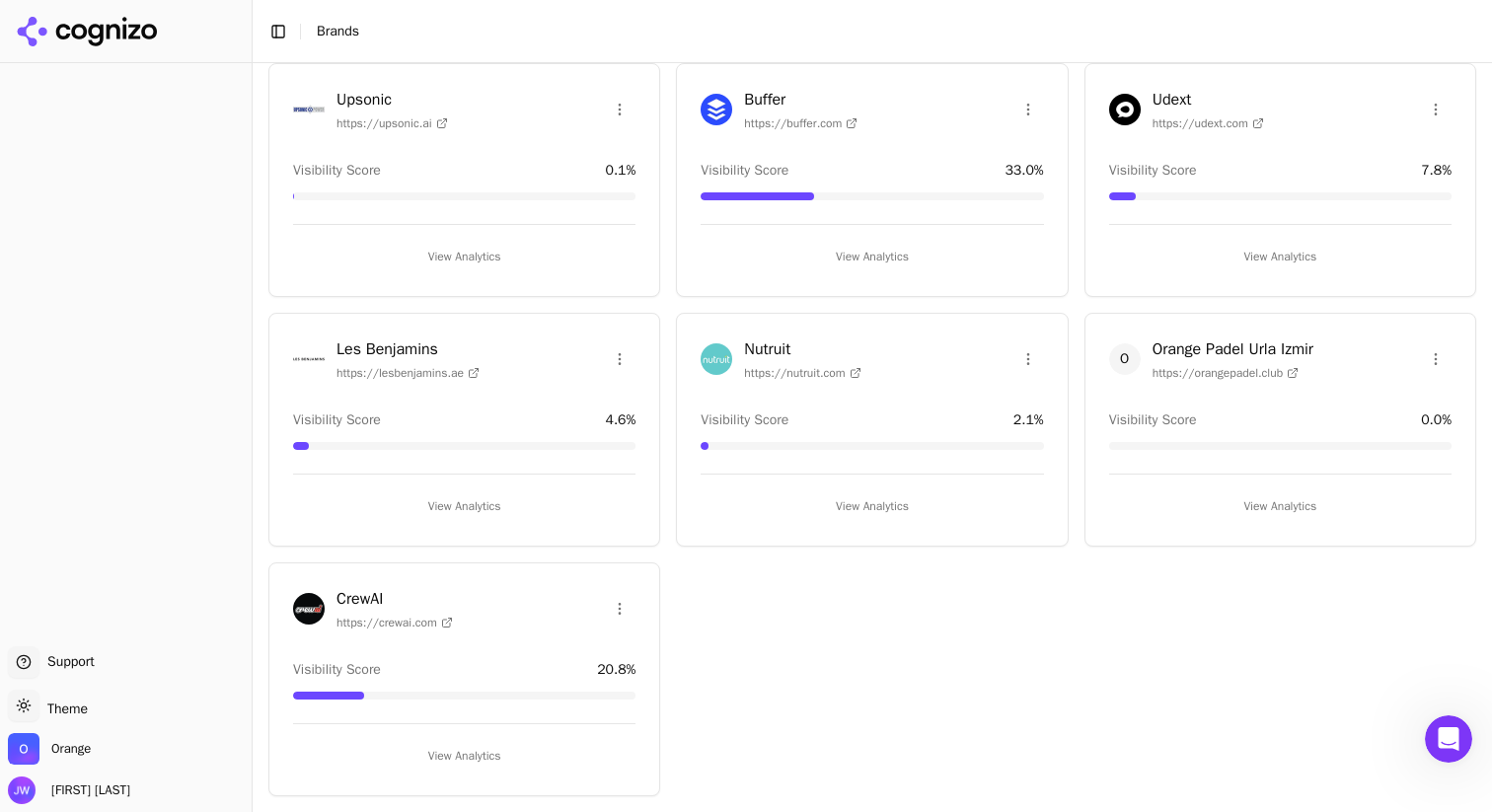 click 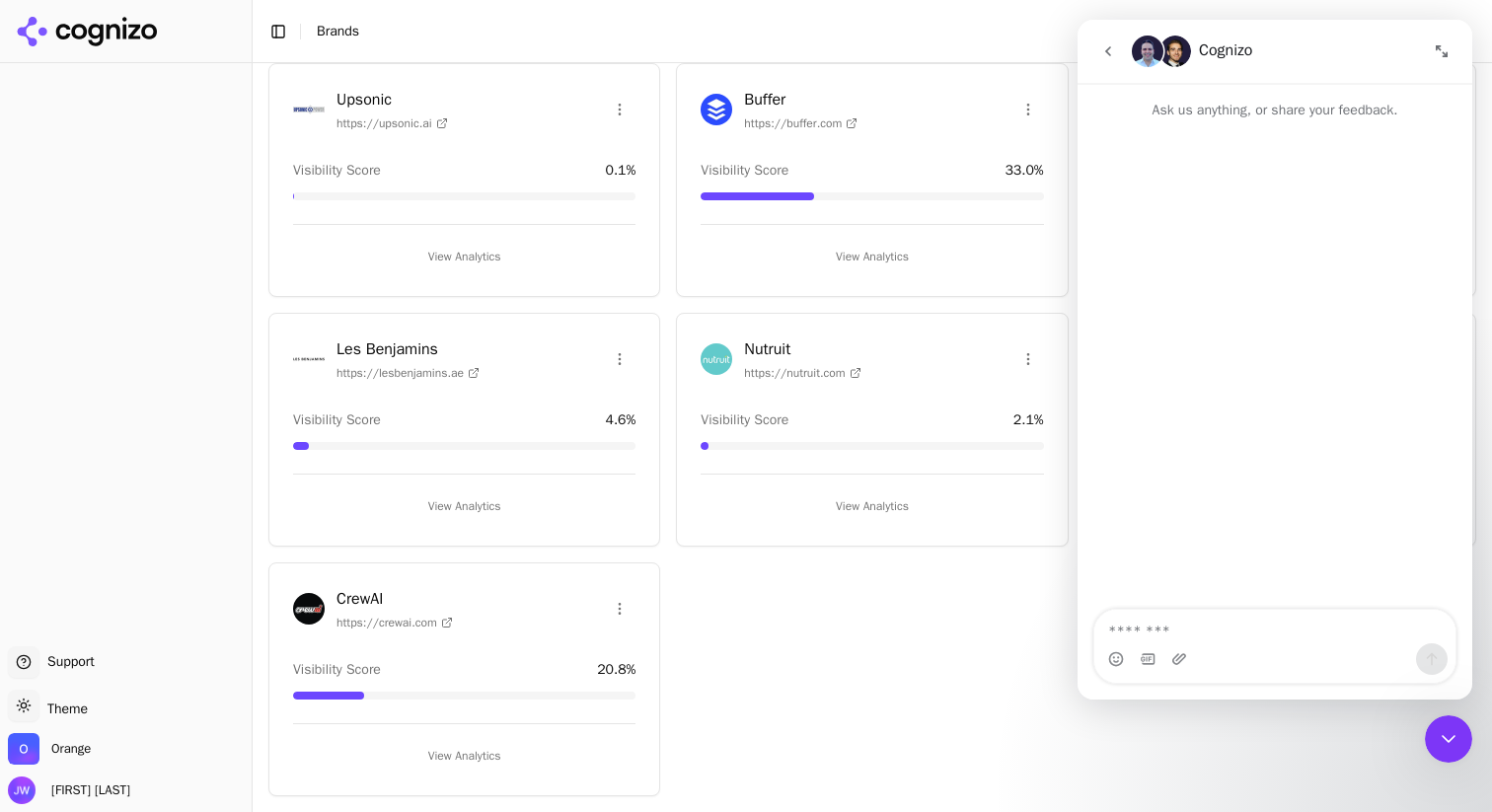 click 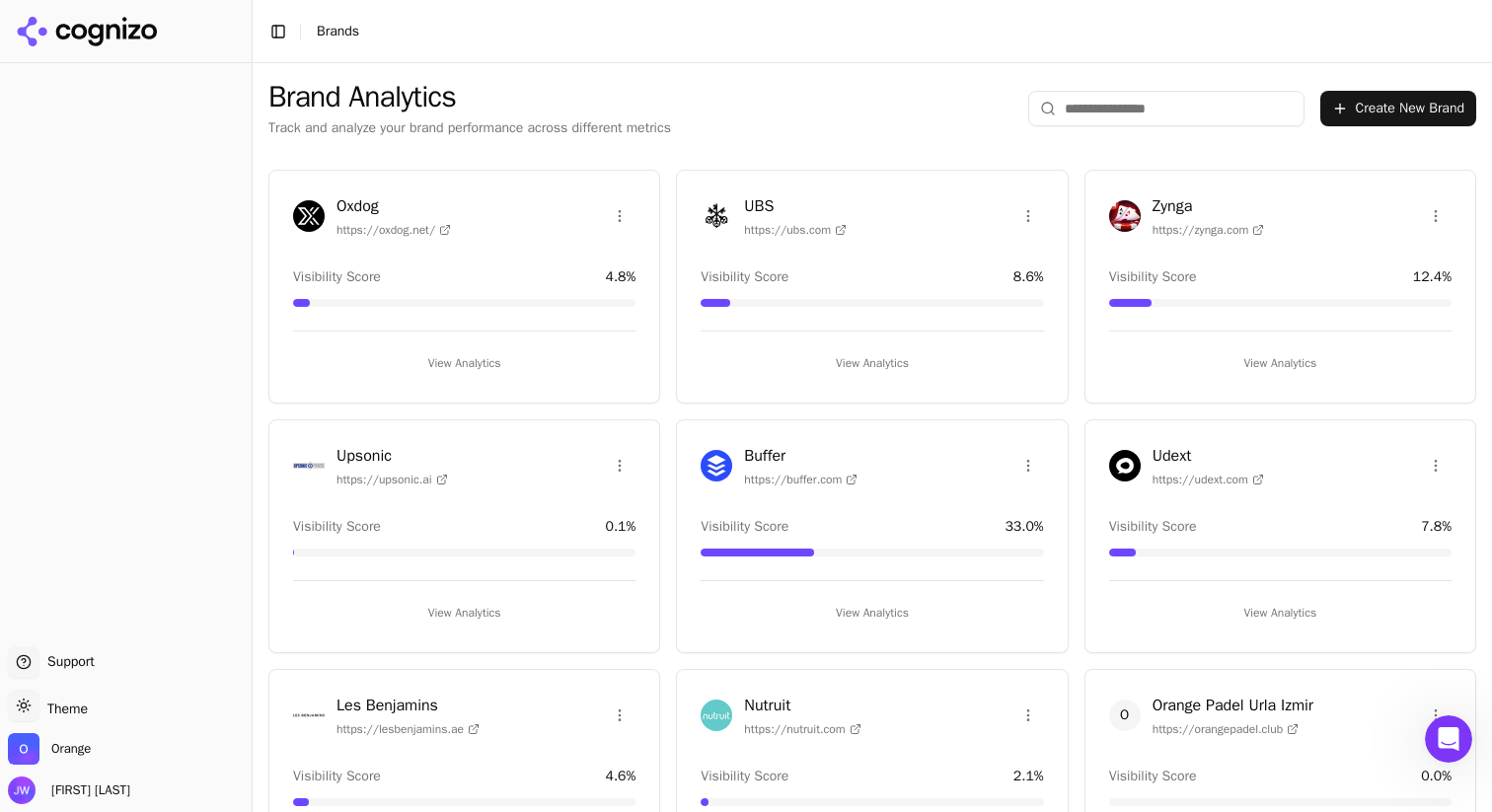 scroll, scrollTop: 356, scrollLeft: 0, axis: vertical 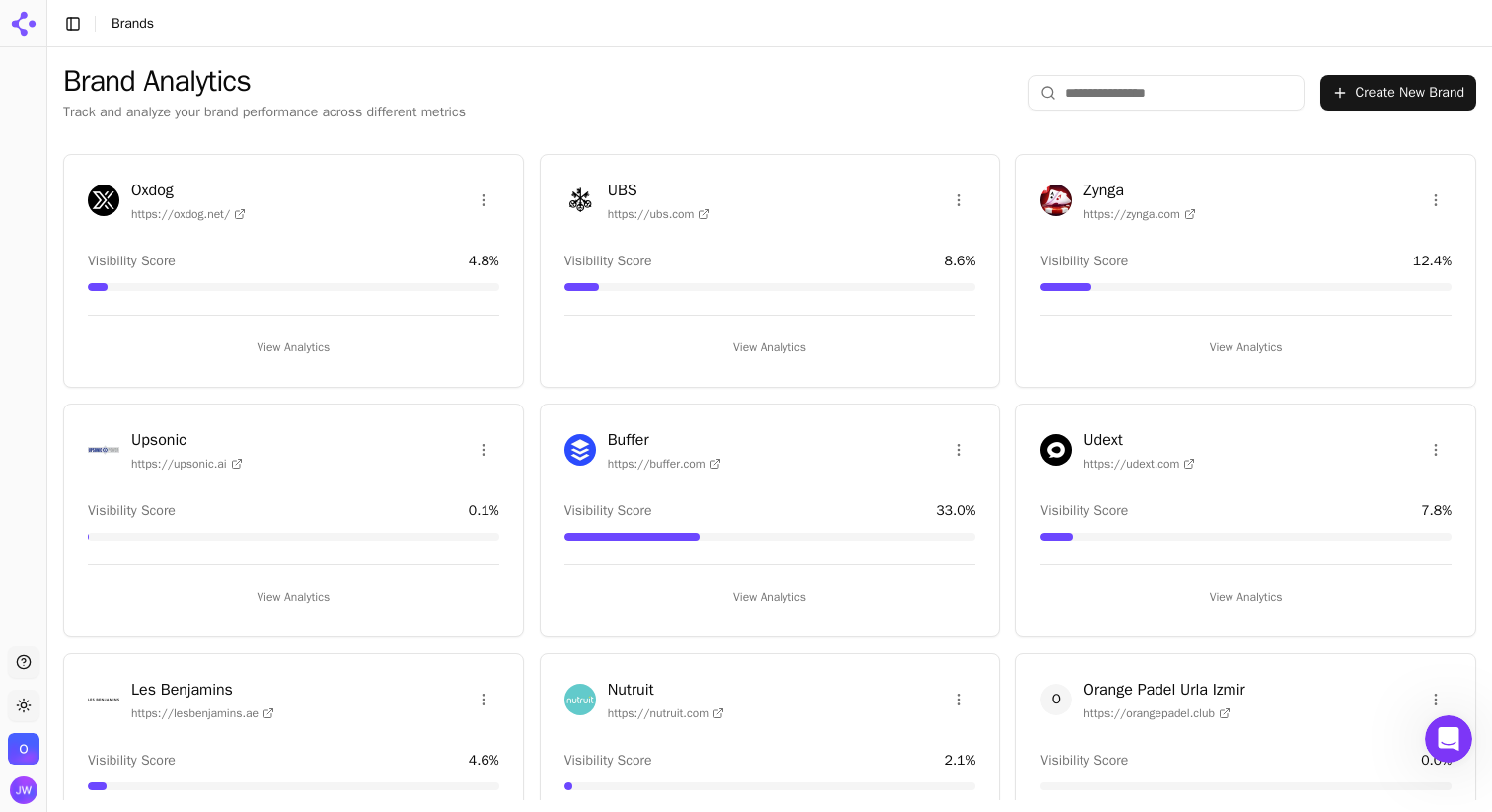 click on "Toggle Sidebar Brands" at bounding box center (770, 24) 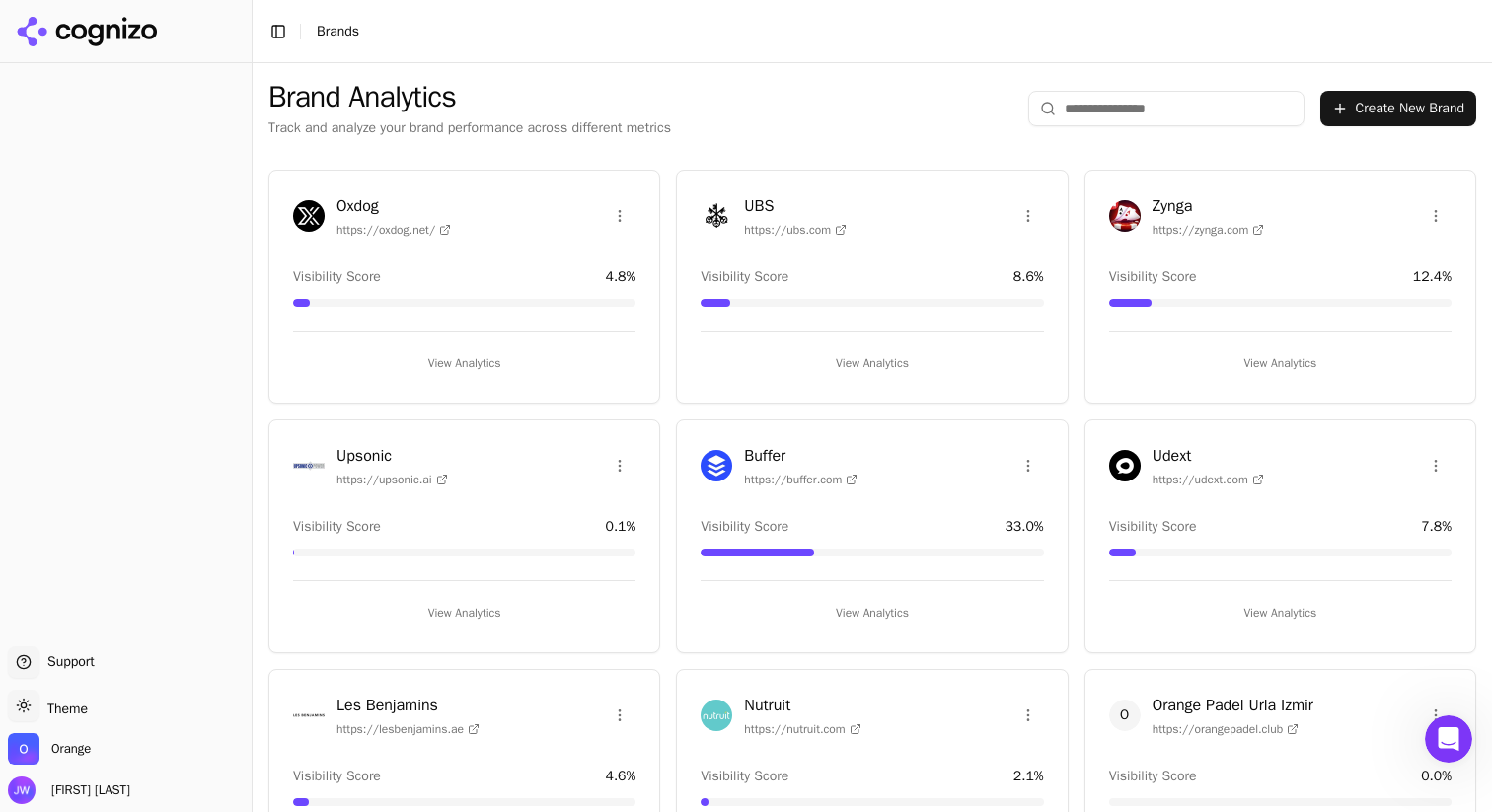 click on "Support" at bounding box center (67, 662) 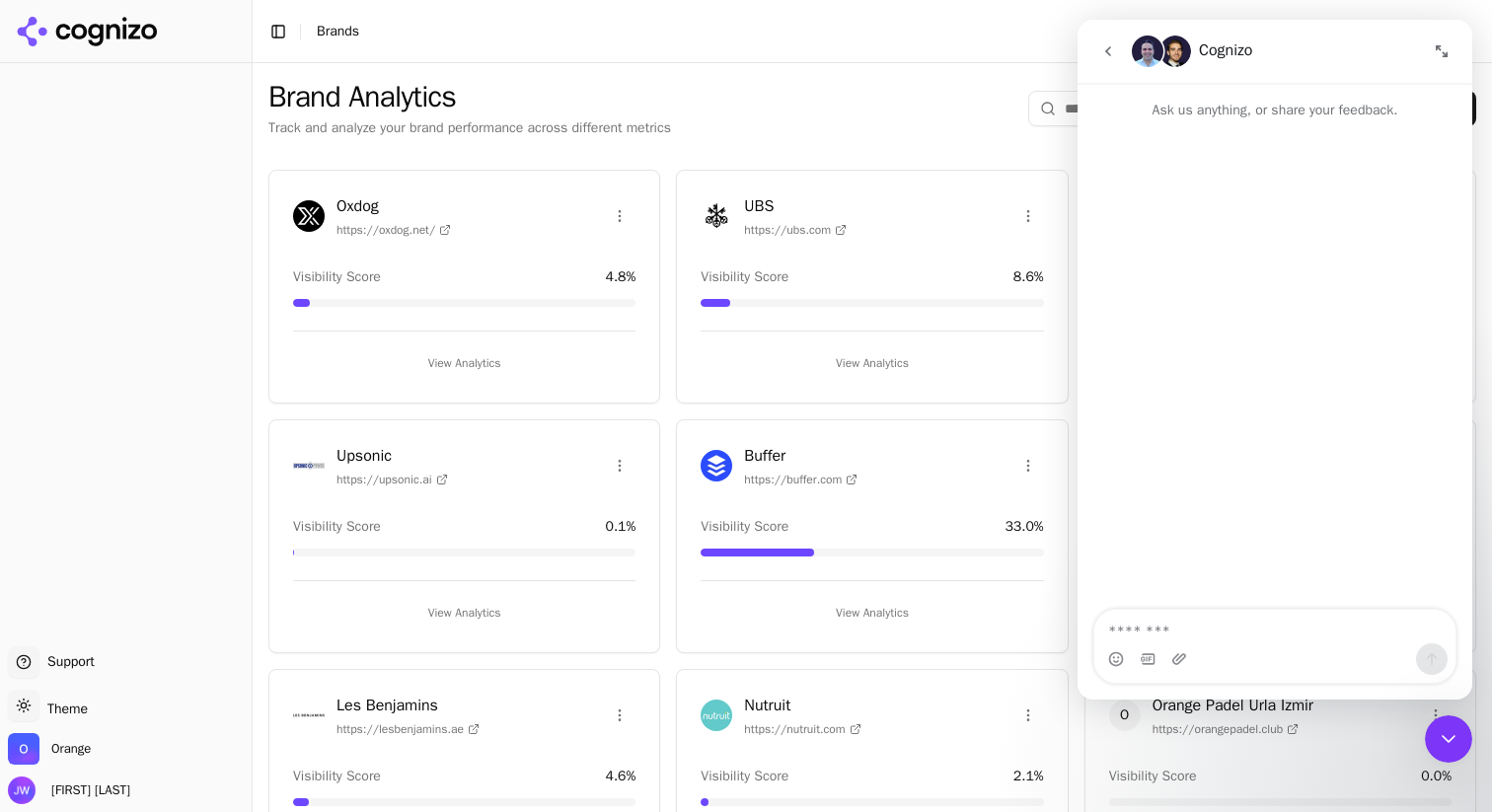 click on "Support" at bounding box center [67, 662] 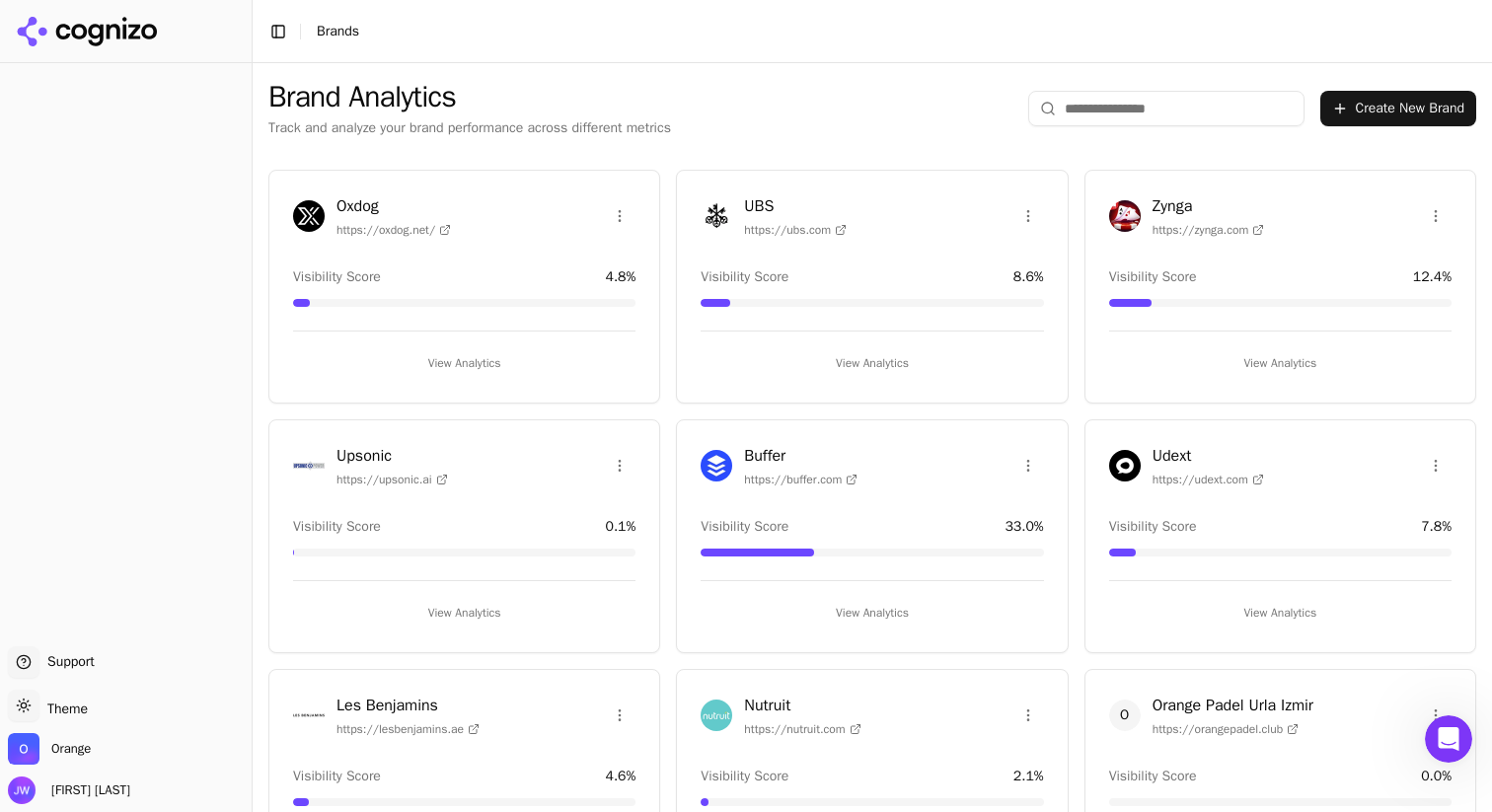 click on "Support Support Toggle theme  Theme Orange   [FIRST] [LAST] Toggle Sidebar Brands Brand Analytics Track and analyze your brand performance across different metrics Create New Brand Oxdog https://oxdog.net/ Visibility Score 4.8 % View Analytics UBS https://ubs.com Visibility Score 8.6 % View Analytics Zynga https://zynga.com Visibility Score 12.4 % View Analytics Upsonic https://upsonic.ai Visibility Score 0.1 % View Analytics Buffer https://buffer.com Visibility Score 33.0 % View Analytics Udext https://udext.com Visibility Score 7.8 % View Analytics Les Benjamins https://lesbenjamins.ae Visibility Score 4.6 % View Analytics Nutruit https://nutruit.com Visibility Score 2.1 % View Analytics O Orange Padel Urla [CITY] https://orangepadel.club Visibility Score 0.0 % View Analytics CrewAI https://crewai.com Visibility Score 20.8 % View Analytics" at bounding box center (746, 406) 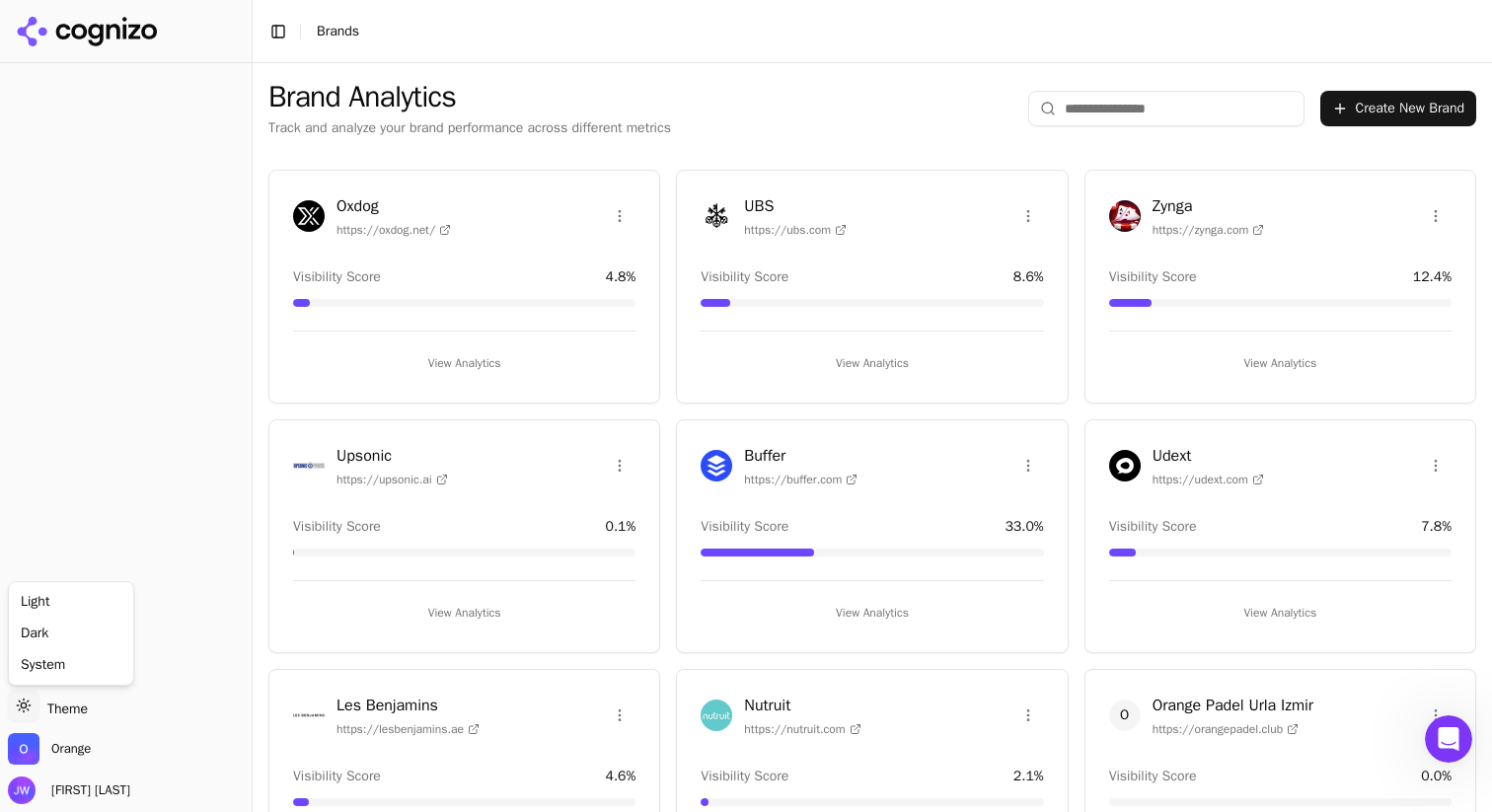 click on "Support Support Toggle theme  Theme Orange   [FIRST] [LAST] Toggle Sidebar Brands Brand Analytics Track and analyze your brand performance across different metrics Create New Brand Oxdog https://oxdog.net/ Visibility Score 4.8 % View Analytics UBS https://ubs.com Visibility Score 8.6 % View Analytics Zynga https://zynga.com Visibility Score 12.4 % View Analytics Upsonic https://upsonic.ai Visibility Score 0.1 % View Analytics Buffer https://buffer.com Visibility Score 33.0 % View Analytics Udext https://udext.com Visibility Score 7.8 % View Analytics Les Benjamins https://lesbenjamins.ae Visibility Score 4.6 % View Analytics Nutruit https://nutruit.com Visibility Score 2.1 % View Analytics O Orange Padel Urla [CITY] https://orangepadel.club Visibility Score 0.0 % View Analytics CrewAI https://crewai.com Visibility Score 20.8 % View Analytics
Light Dark System" at bounding box center (746, 406) 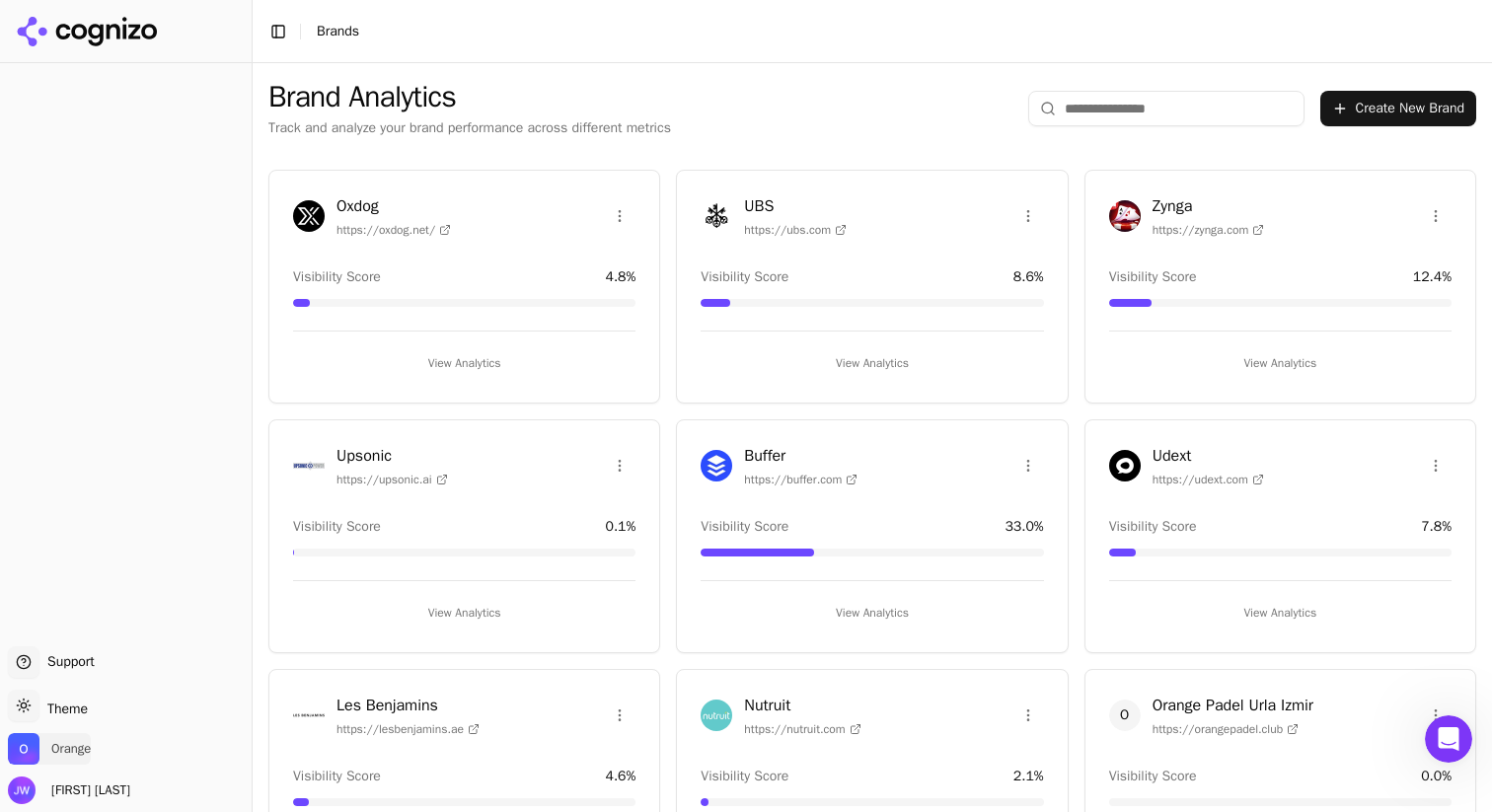 click on "Orange" at bounding box center (71, 749) 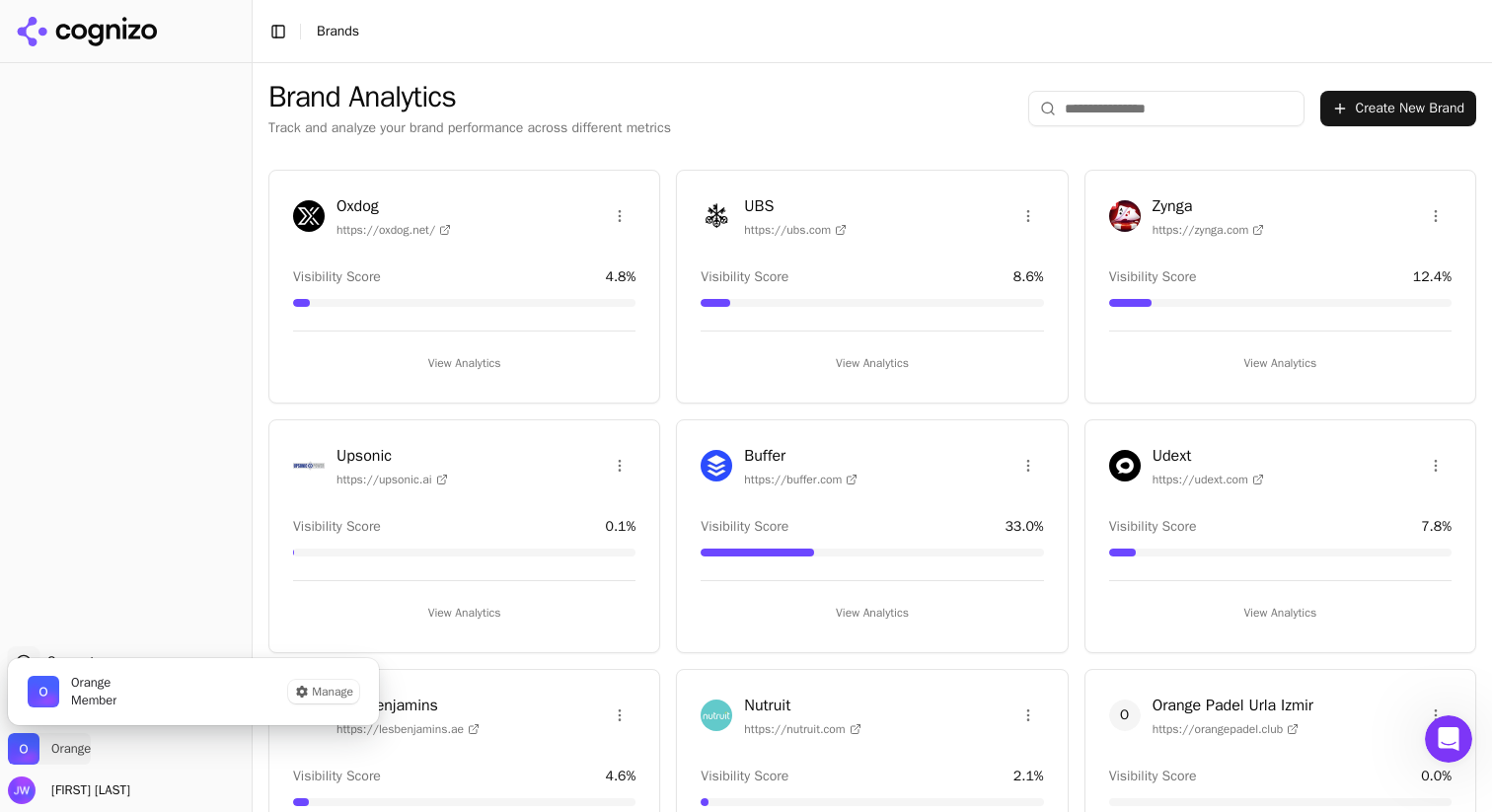 click on "Orange" at bounding box center (71, 749) 